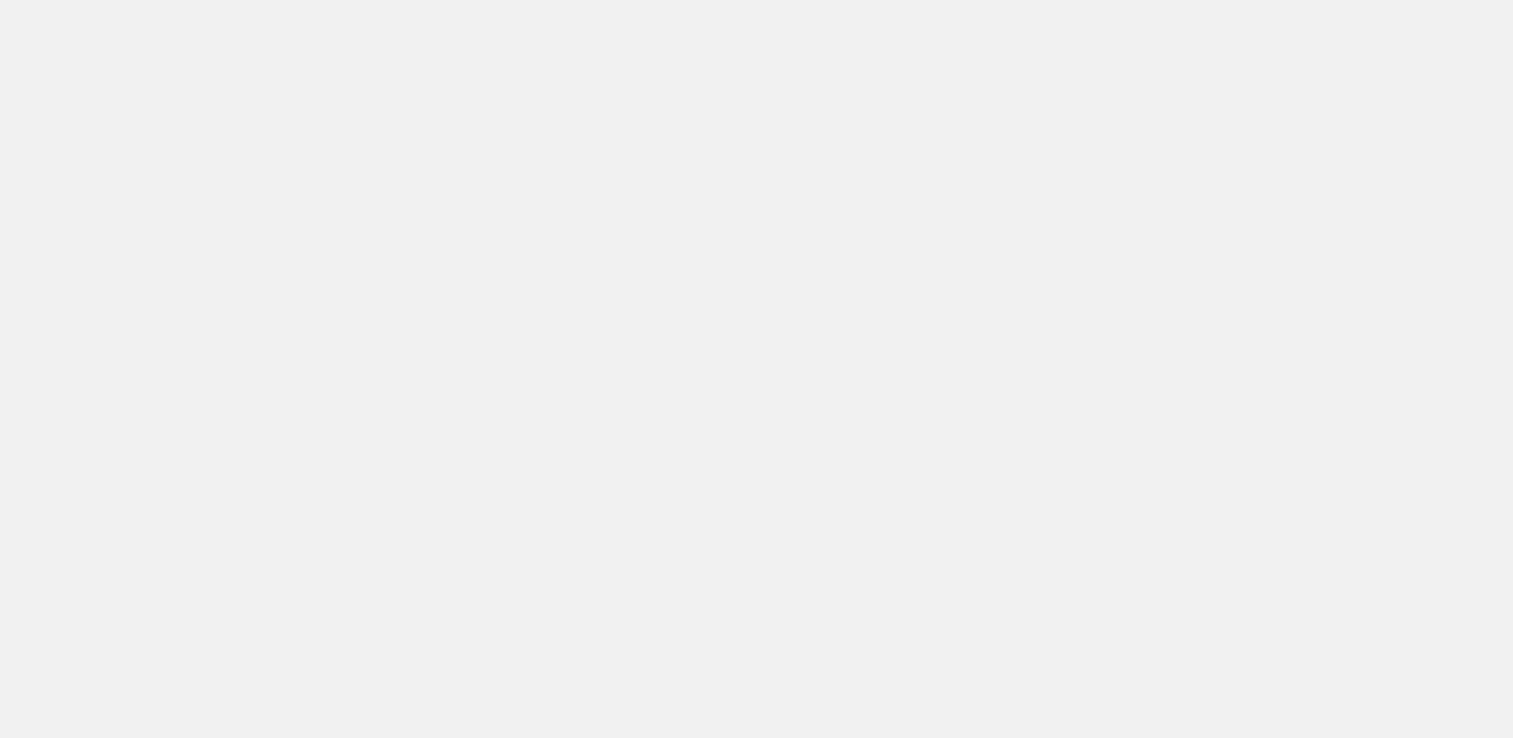 scroll, scrollTop: 0, scrollLeft: 0, axis: both 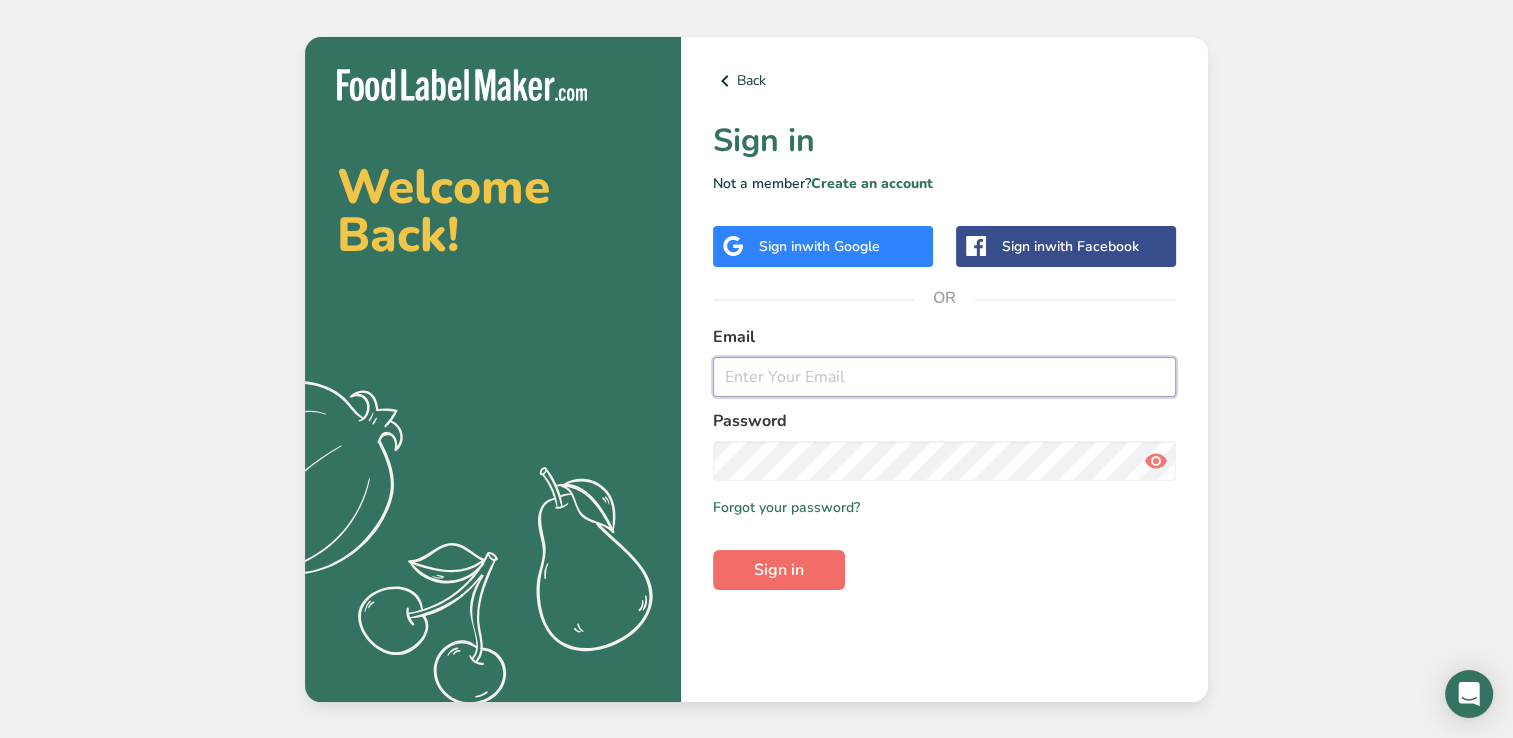 type on "[EMAIL]" 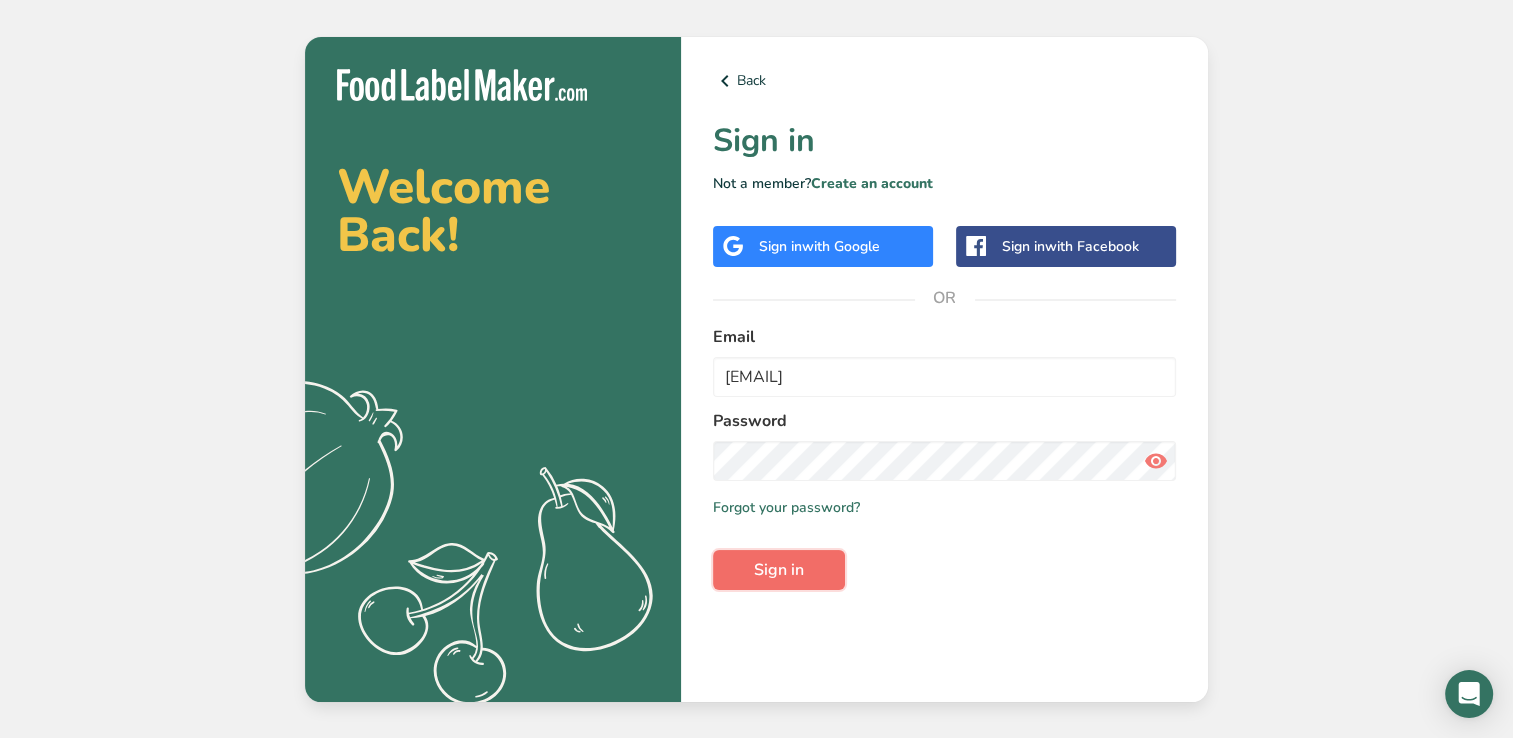 click on "Sign in" at bounding box center [779, 570] 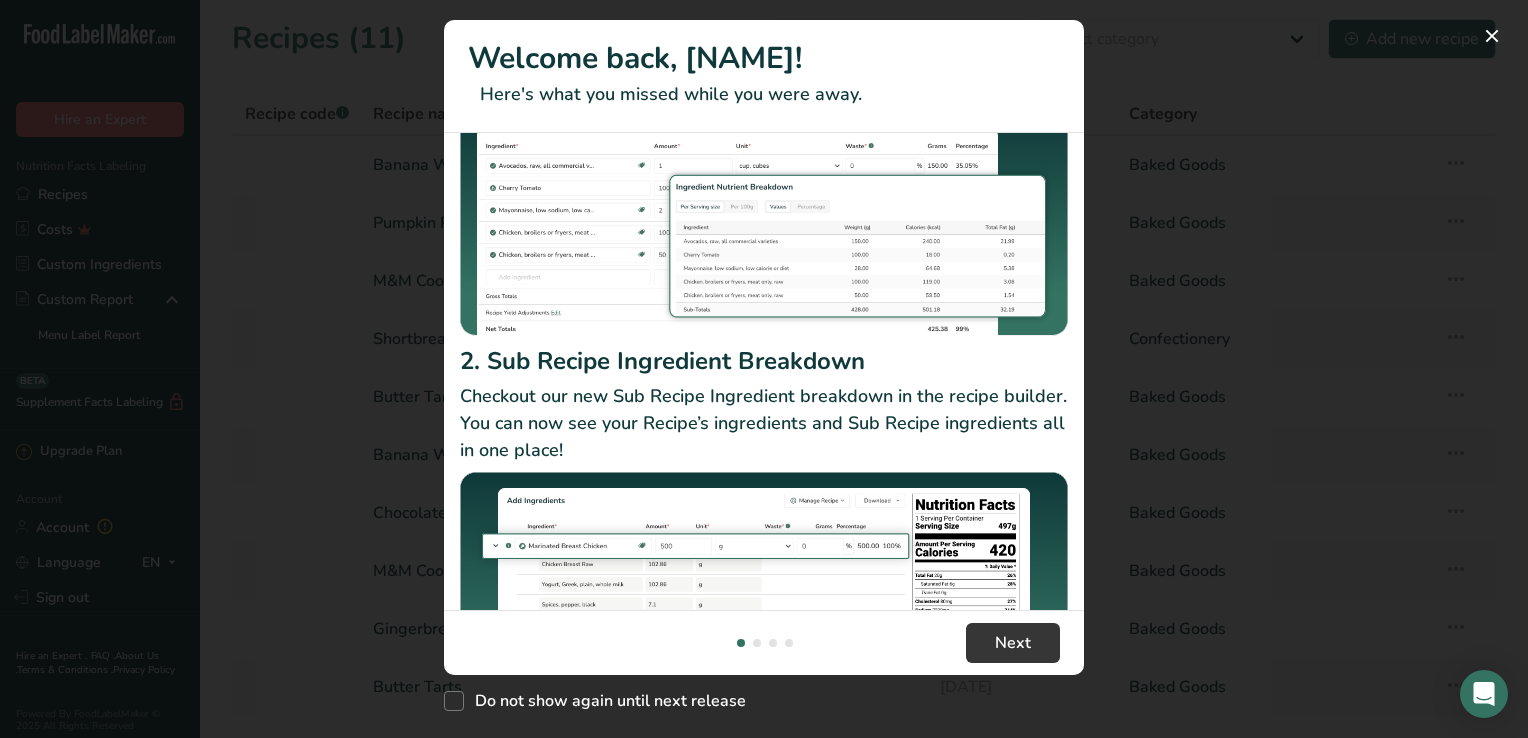 scroll, scrollTop: 296, scrollLeft: 0, axis: vertical 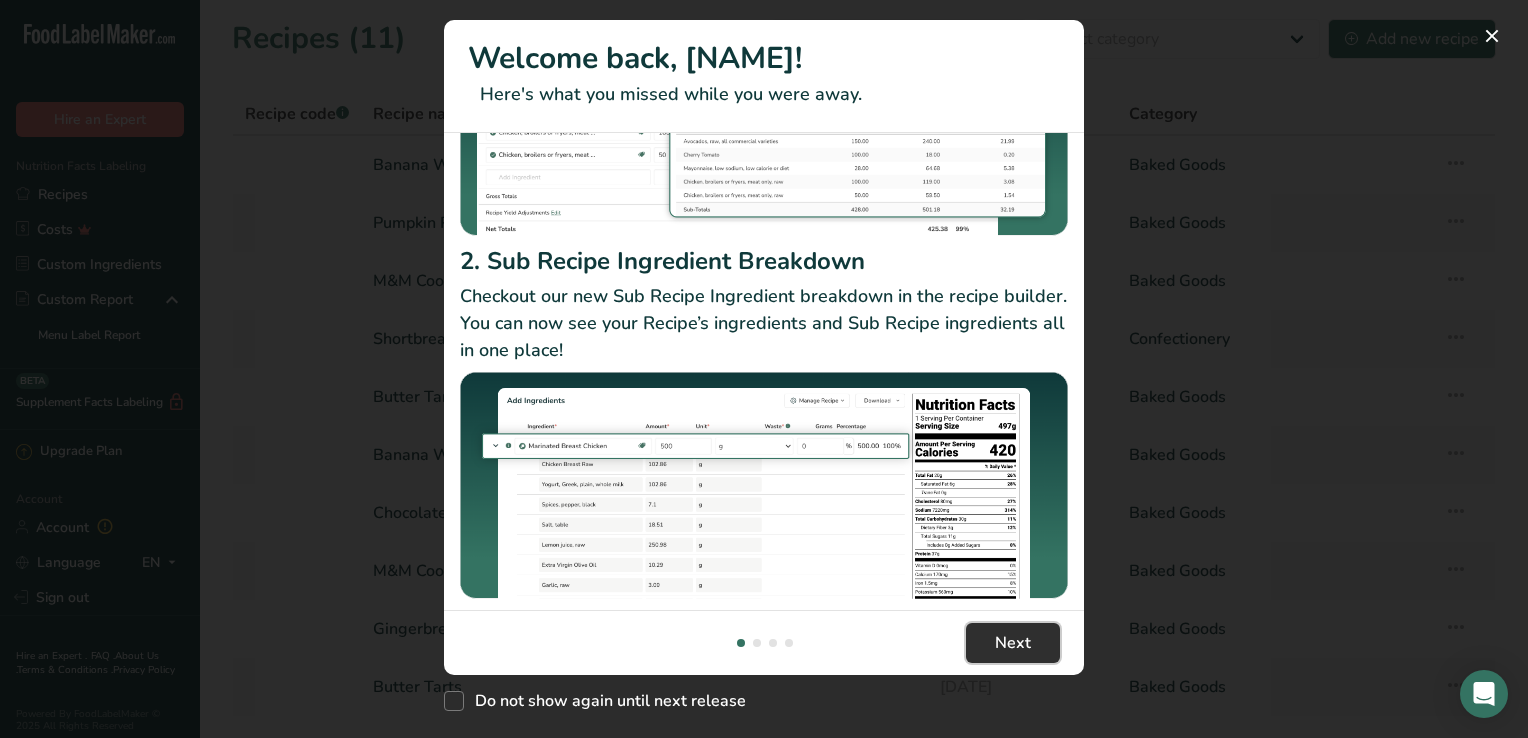 click on "Next" at bounding box center (1013, 643) 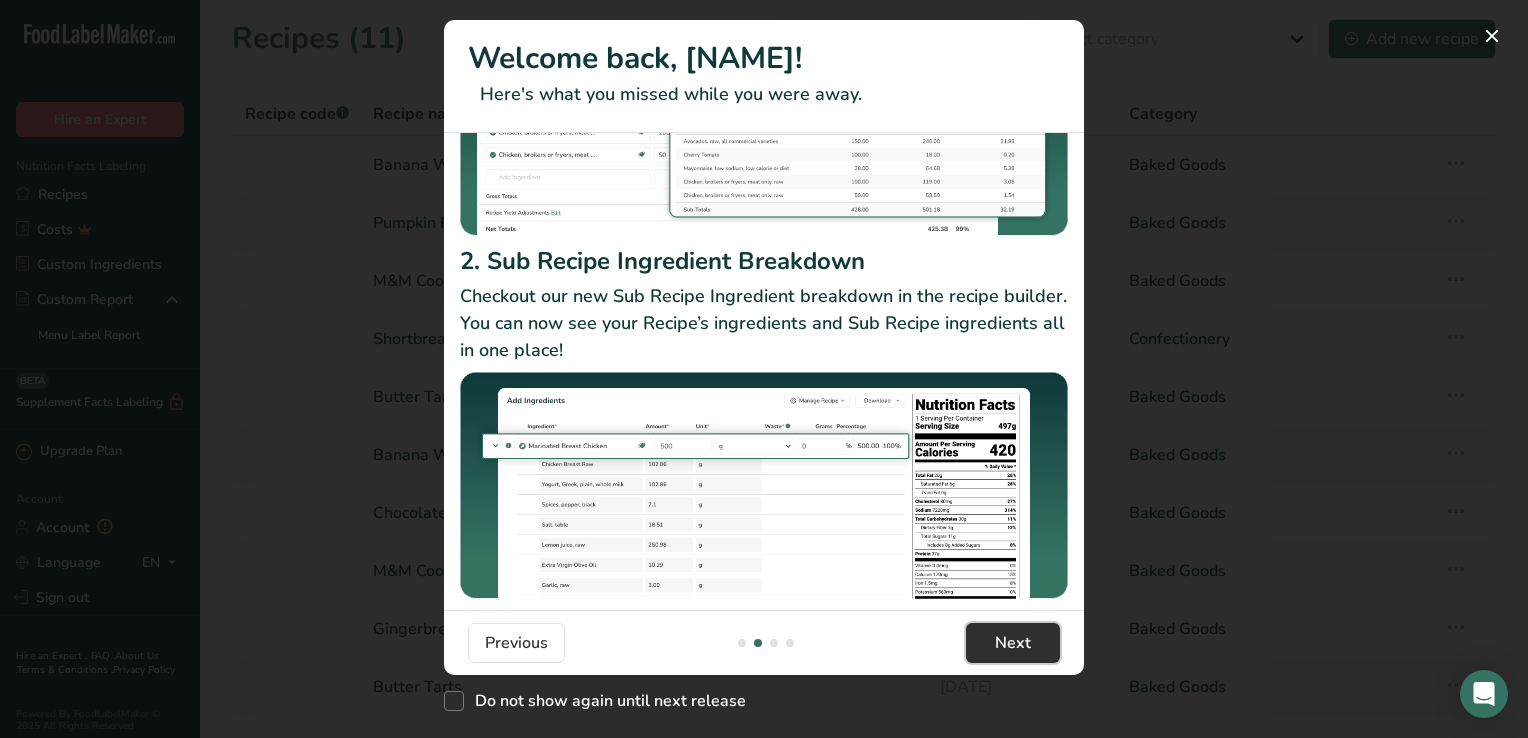 scroll, scrollTop: 0, scrollLeft: 624, axis: horizontal 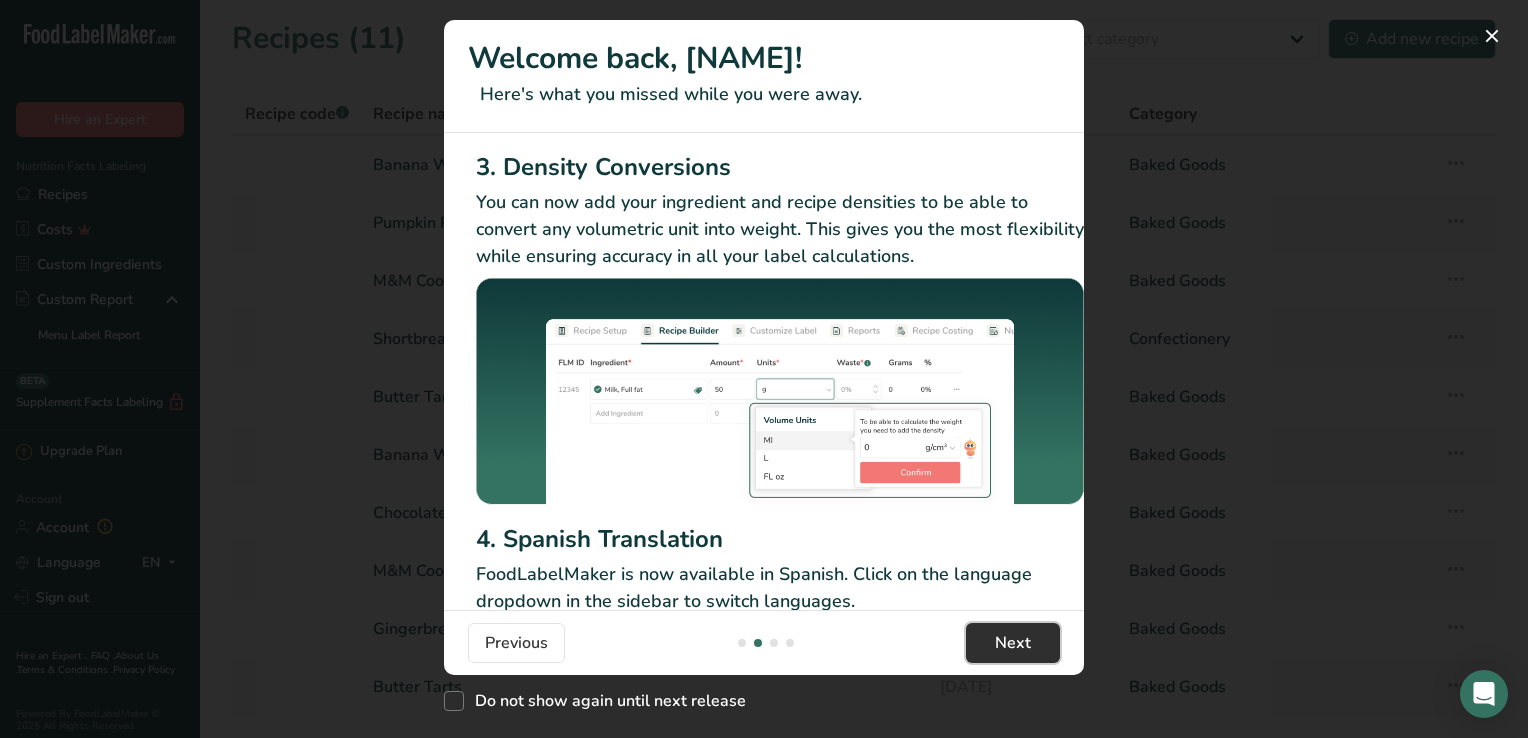 click on "Next" at bounding box center [1013, 643] 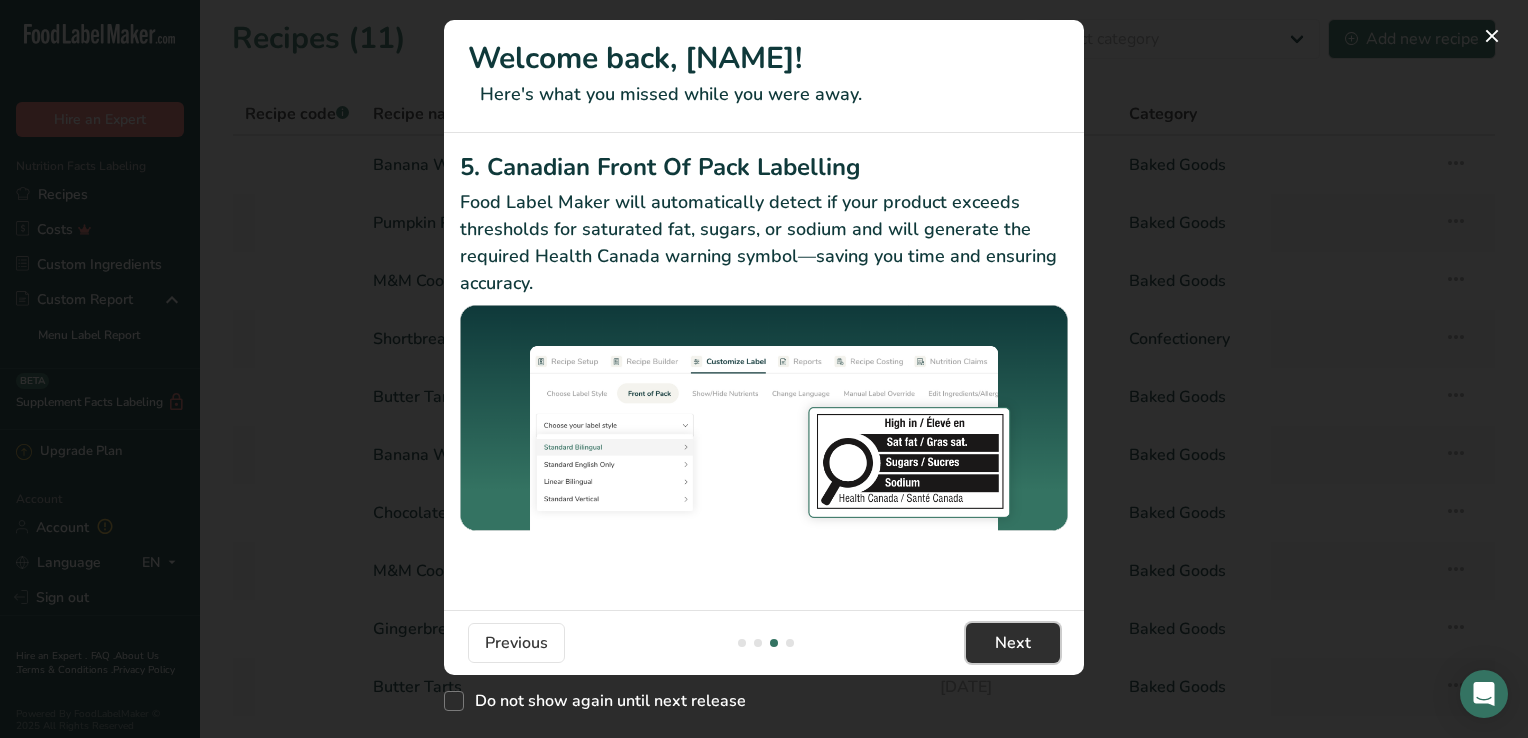 click on "Next" at bounding box center (1013, 643) 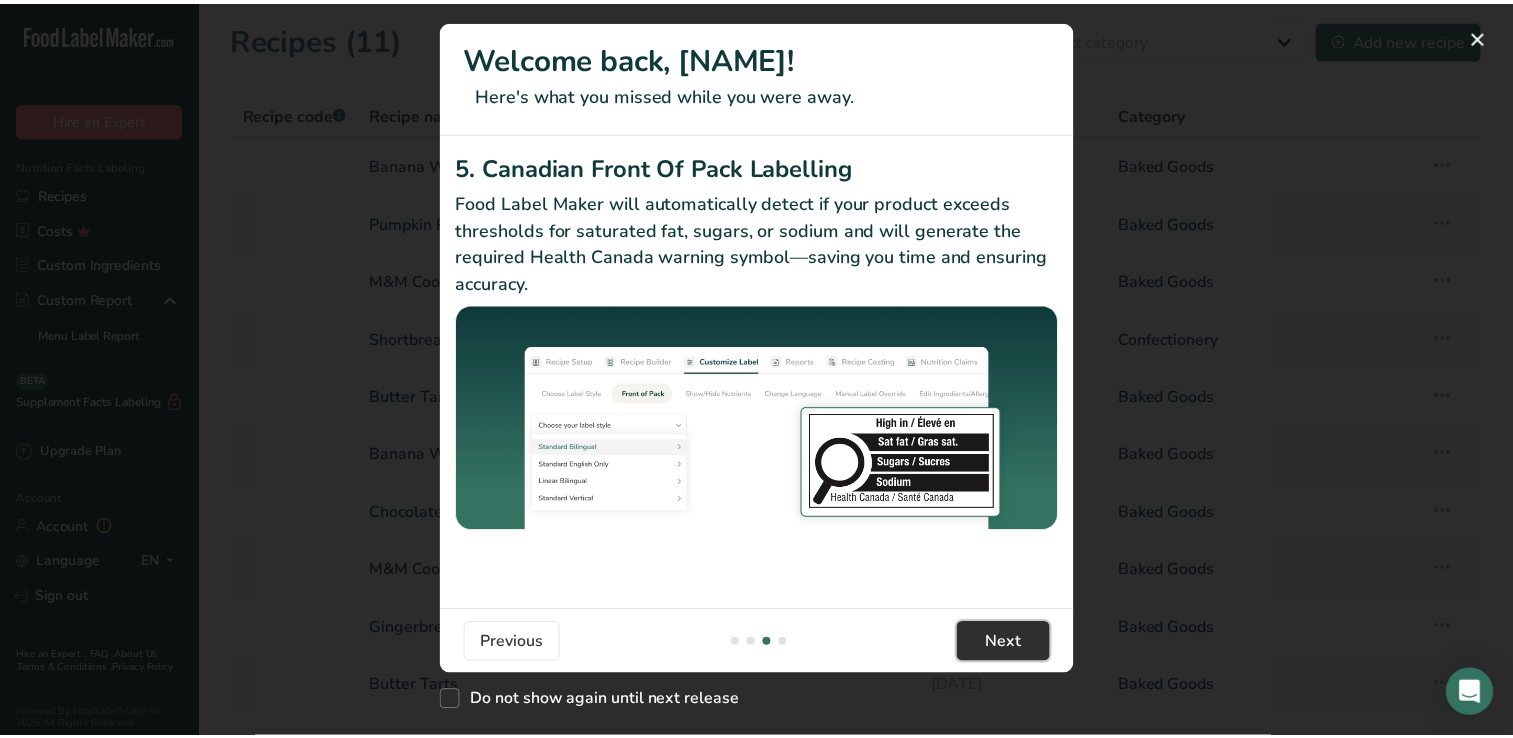 scroll, scrollTop: 0, scrollLeft: 1904, axis: horizontal 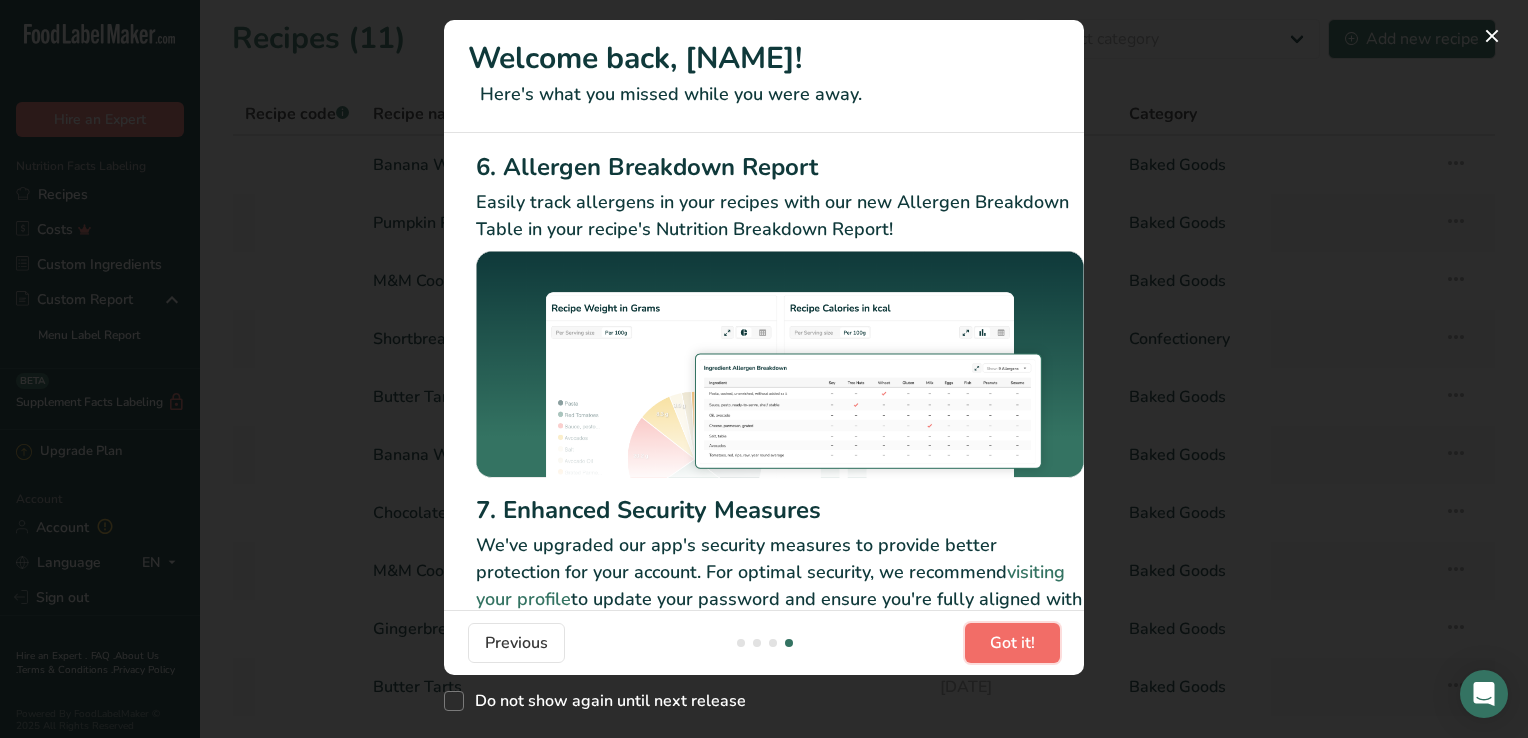 click on "Got it!" at bounding box center (1012, 643) 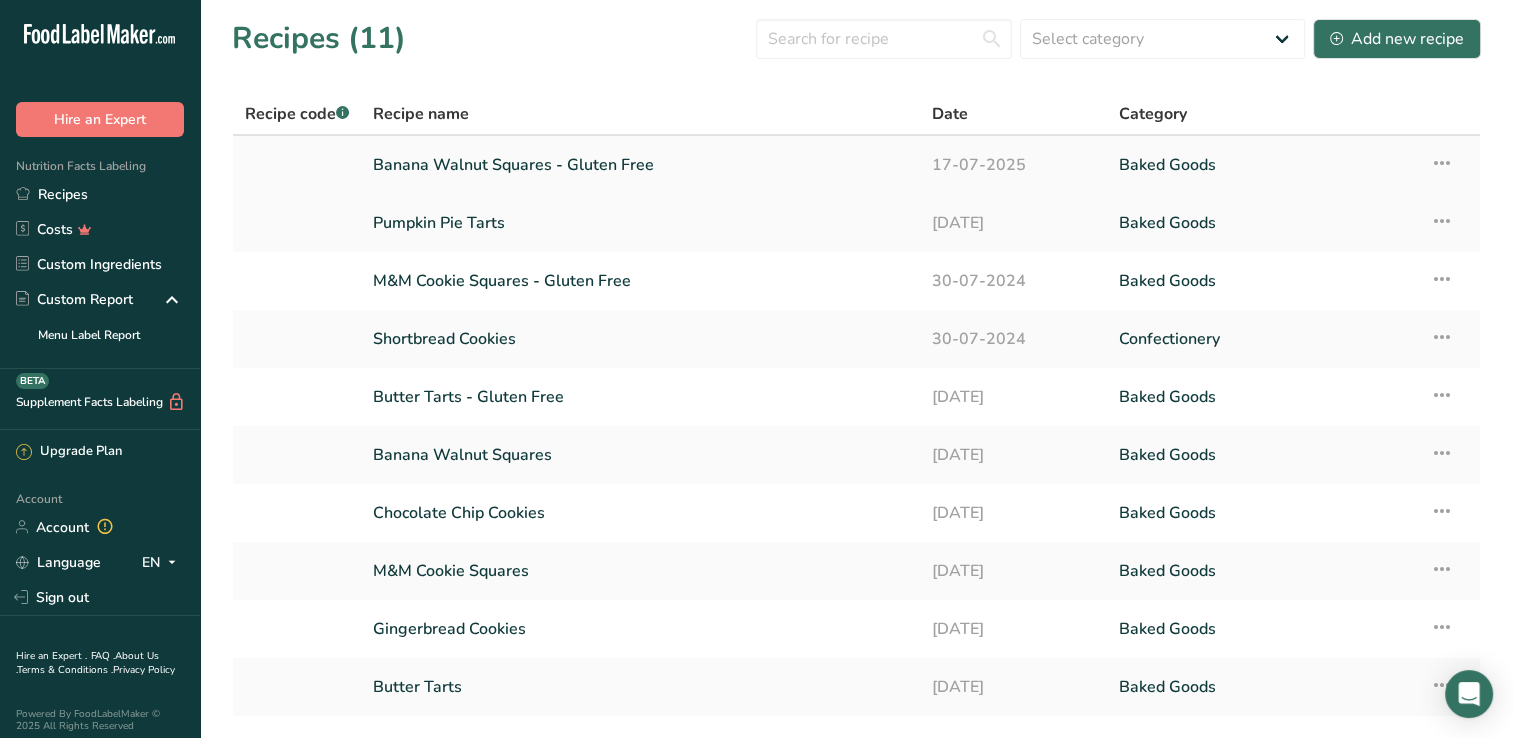 click on "Banana Walnut Squares - Gluten Free" at bounding box center [640, 165] 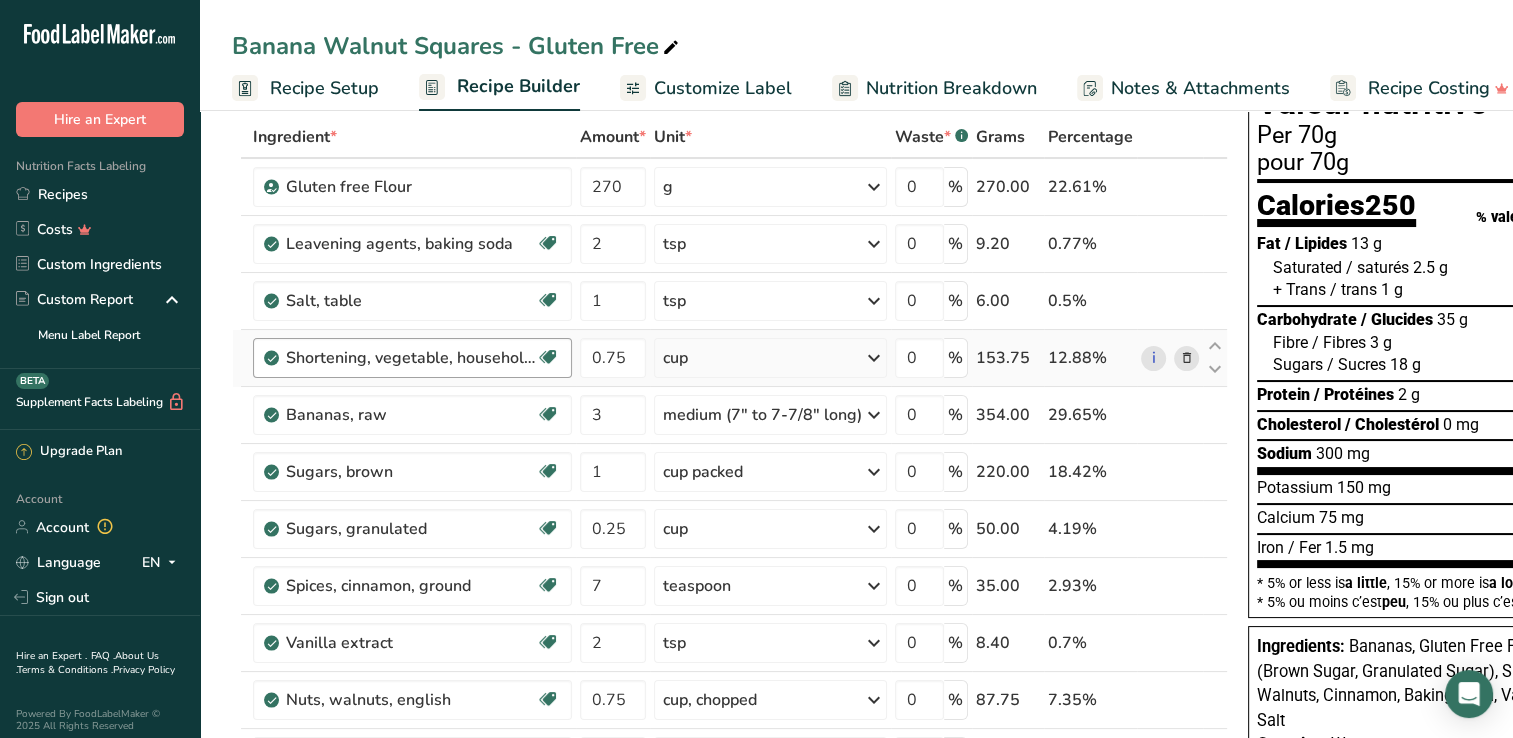 scroll, scrollTop: 200, scrollLeft: 0, axis: vertical 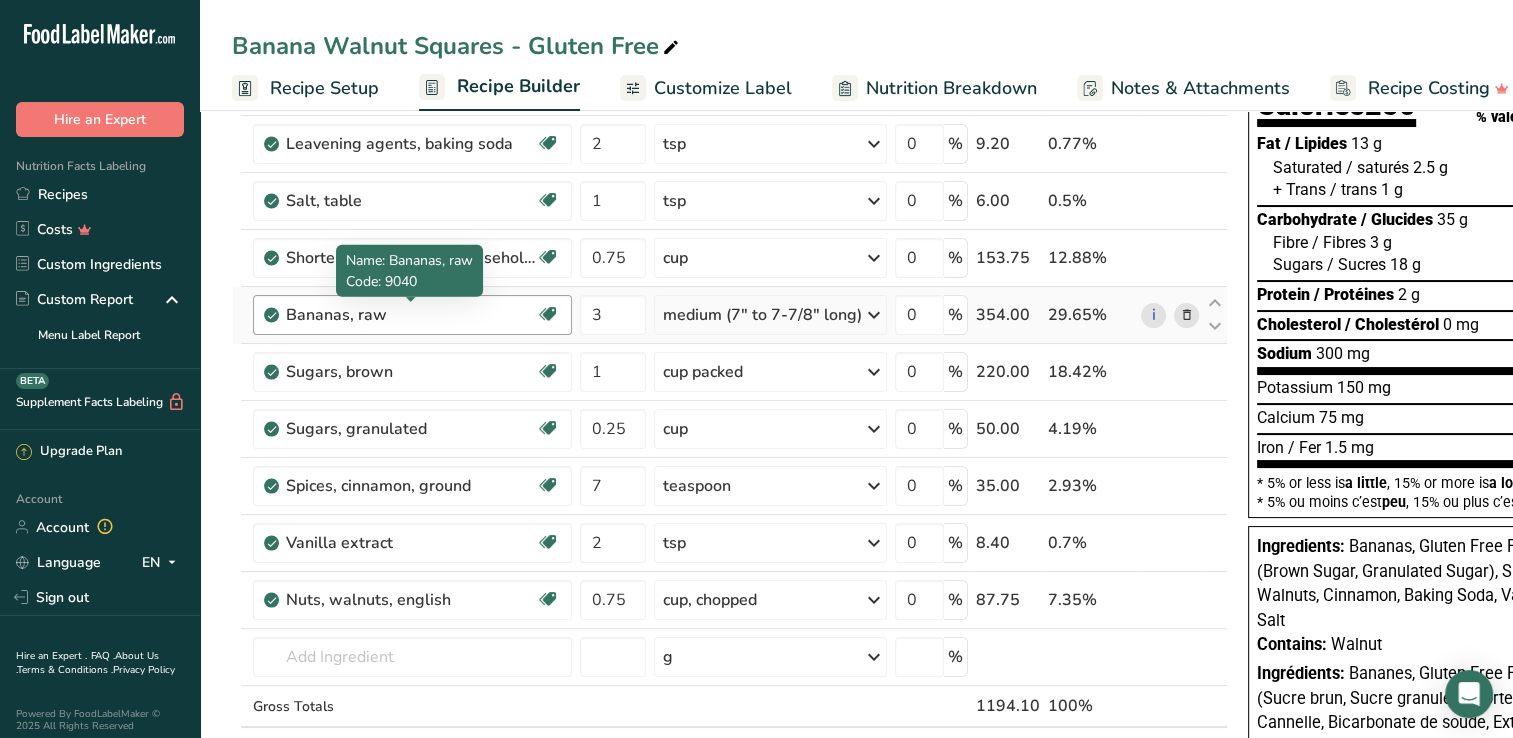 click on "Bananas, raw" at bounding box center [411, 315] 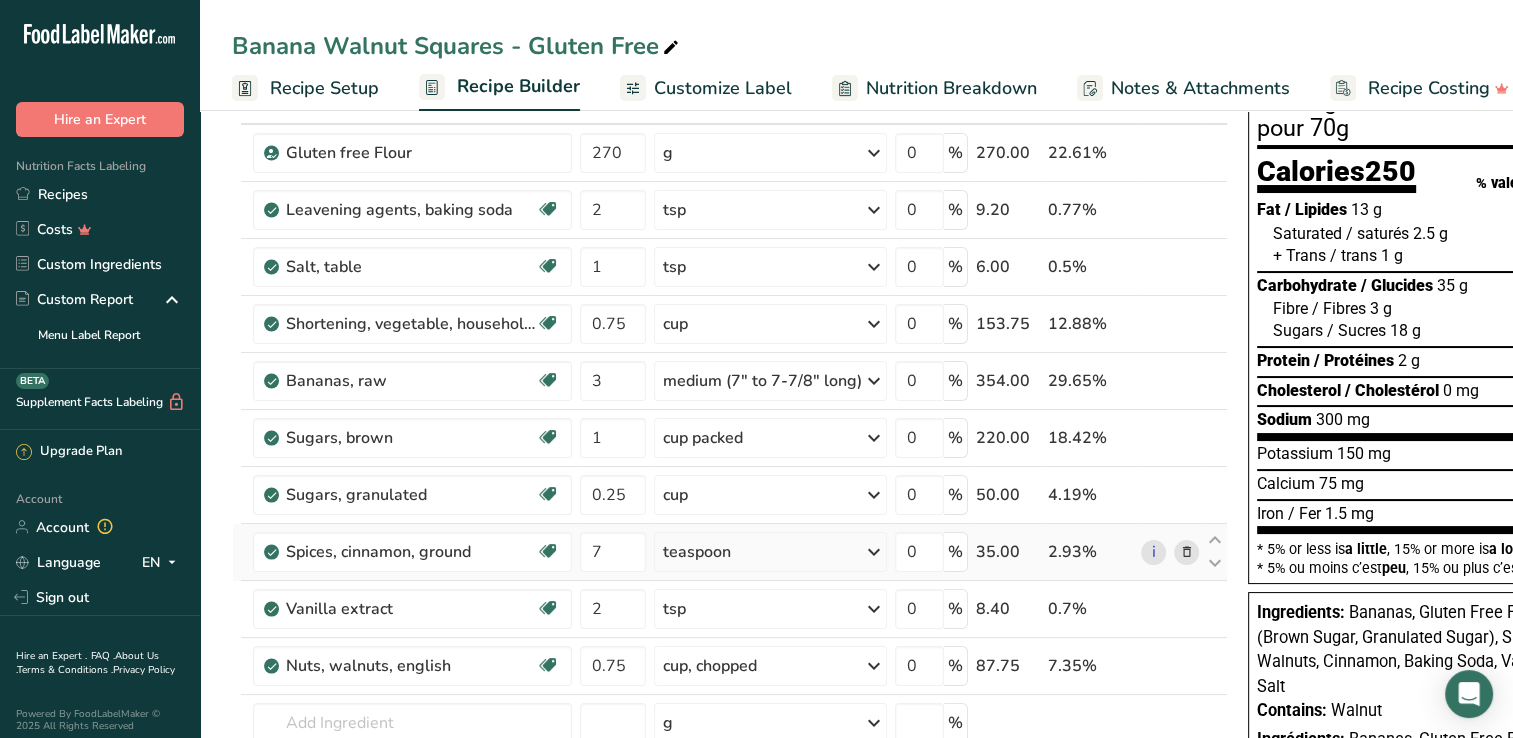 scroll, scrollTop: 100, scrollLeft: 0, axis: vertical 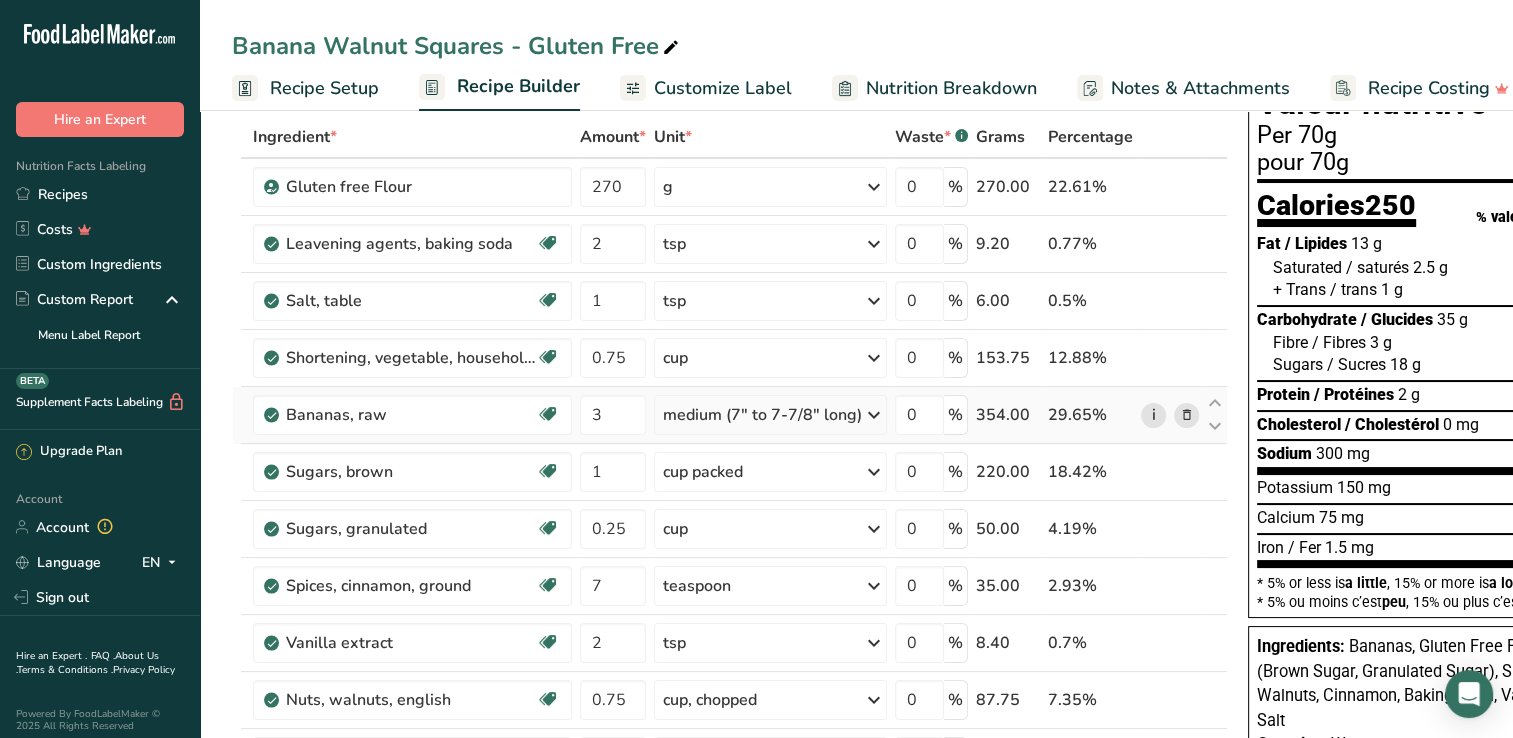 click on "i" at bounding box center [1153, 415] 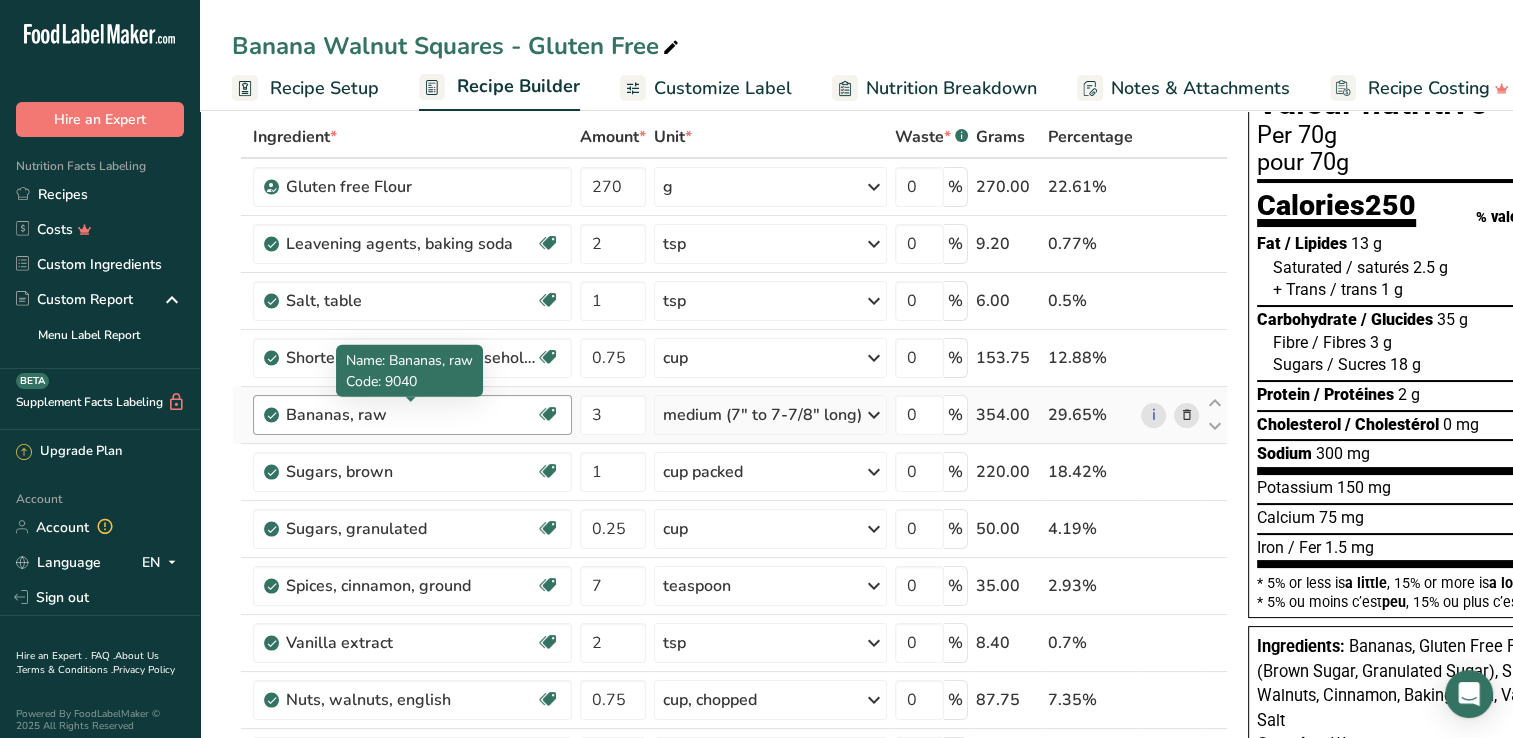 click on "Bananas, raw" at bounding box center [411, 415] 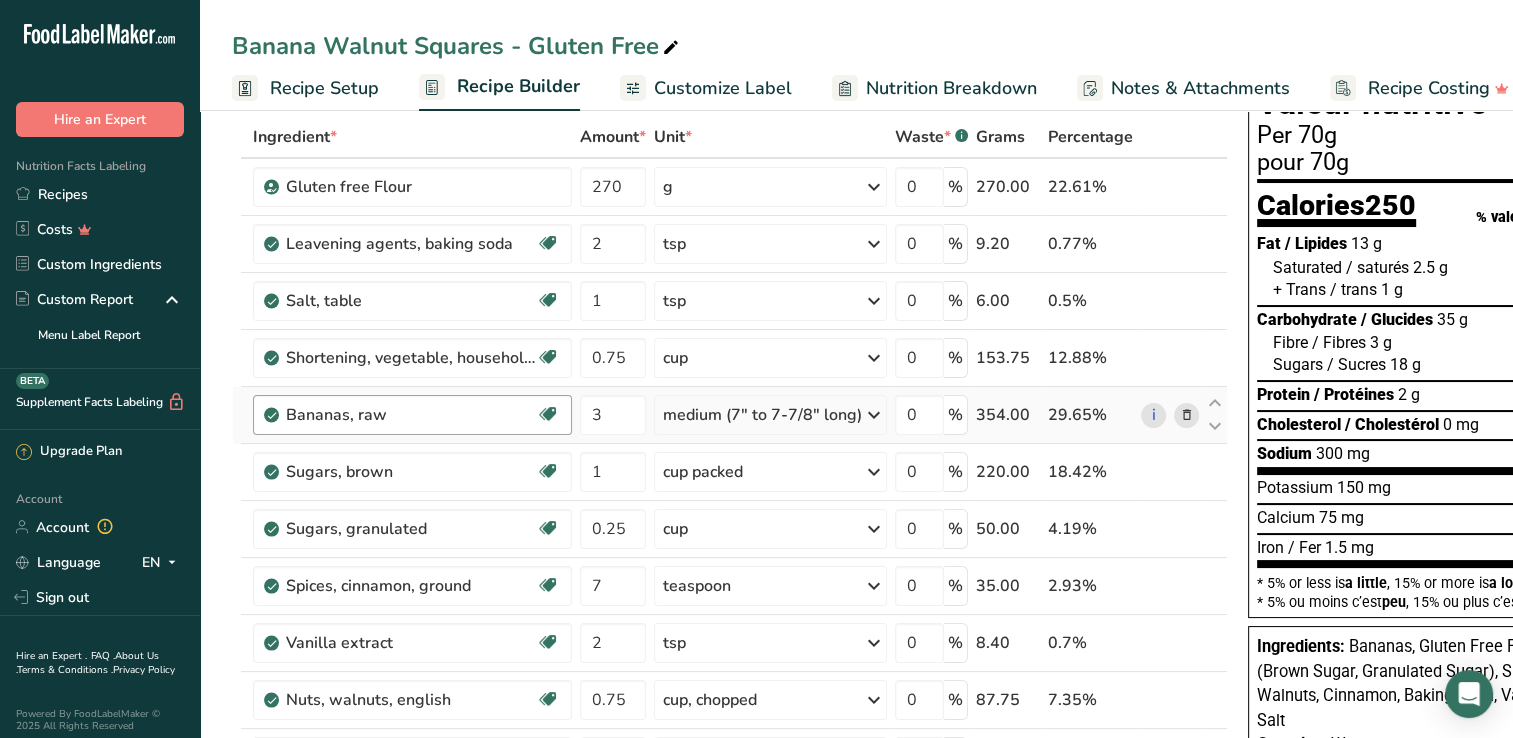 click on "Bananas, raw" at bounding box center [411, 415] 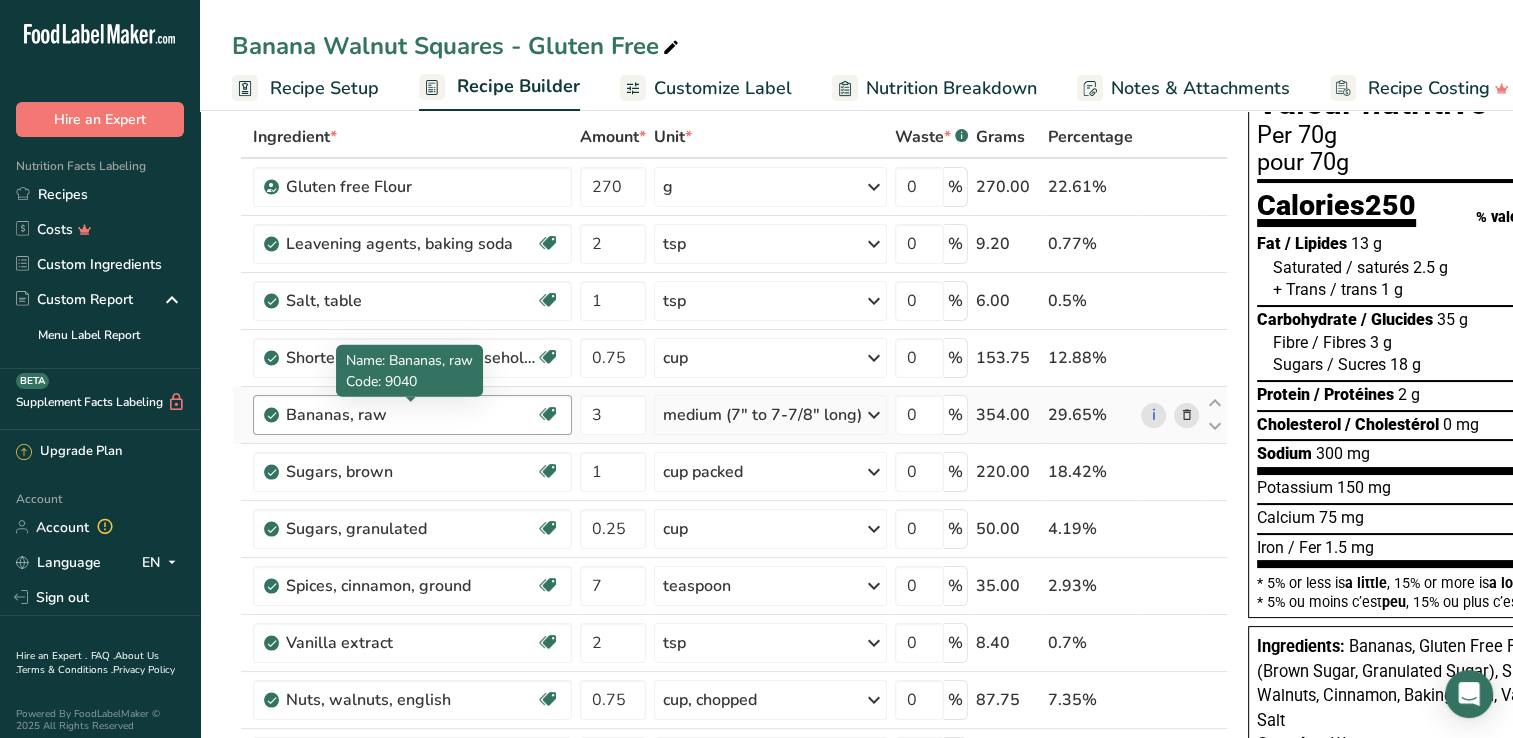 click on "Bananas, raw" at bounding box center (411, 415) 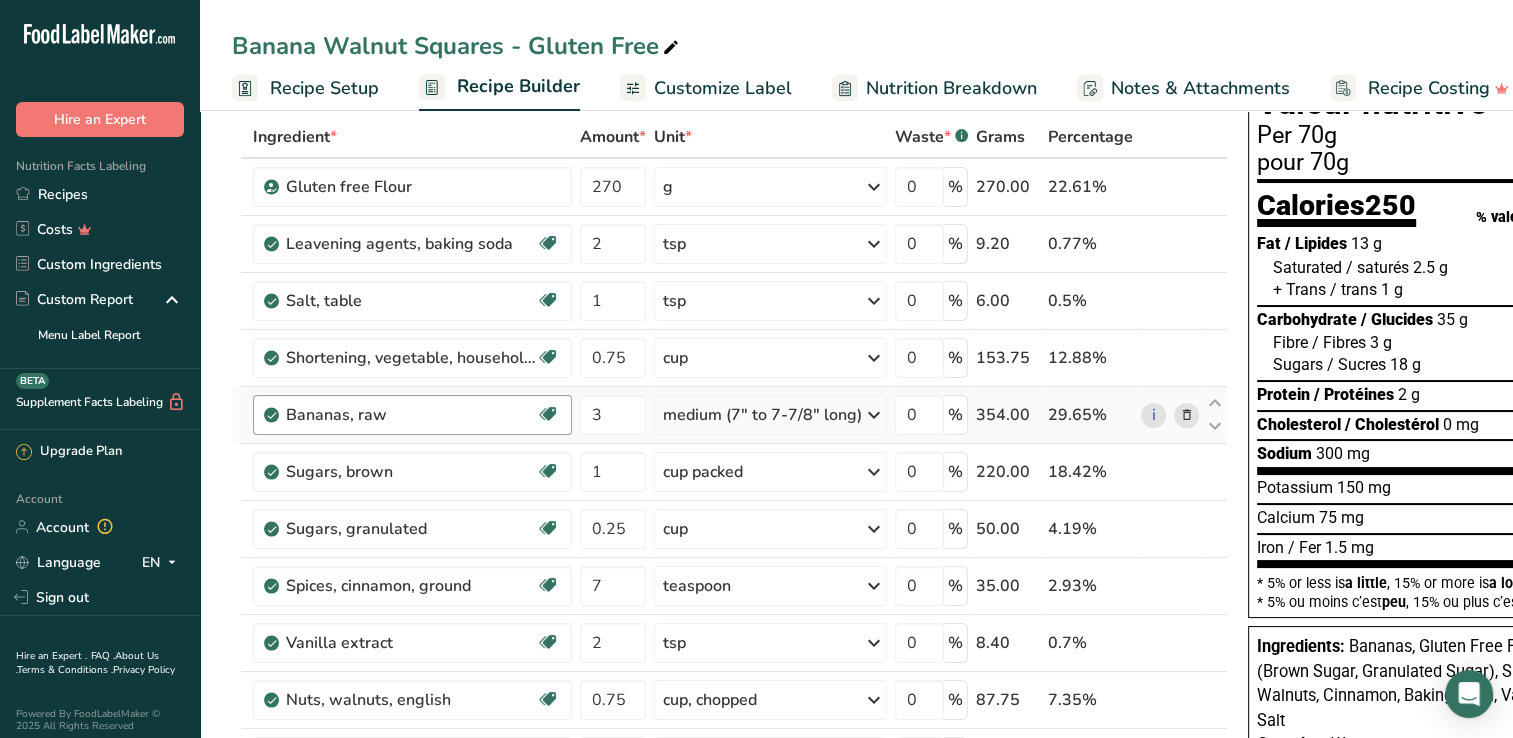 drag, startPoint x: 372, startPoint y: 417, endPoint x: 400, endPoint y: 412, distance: 28.442924 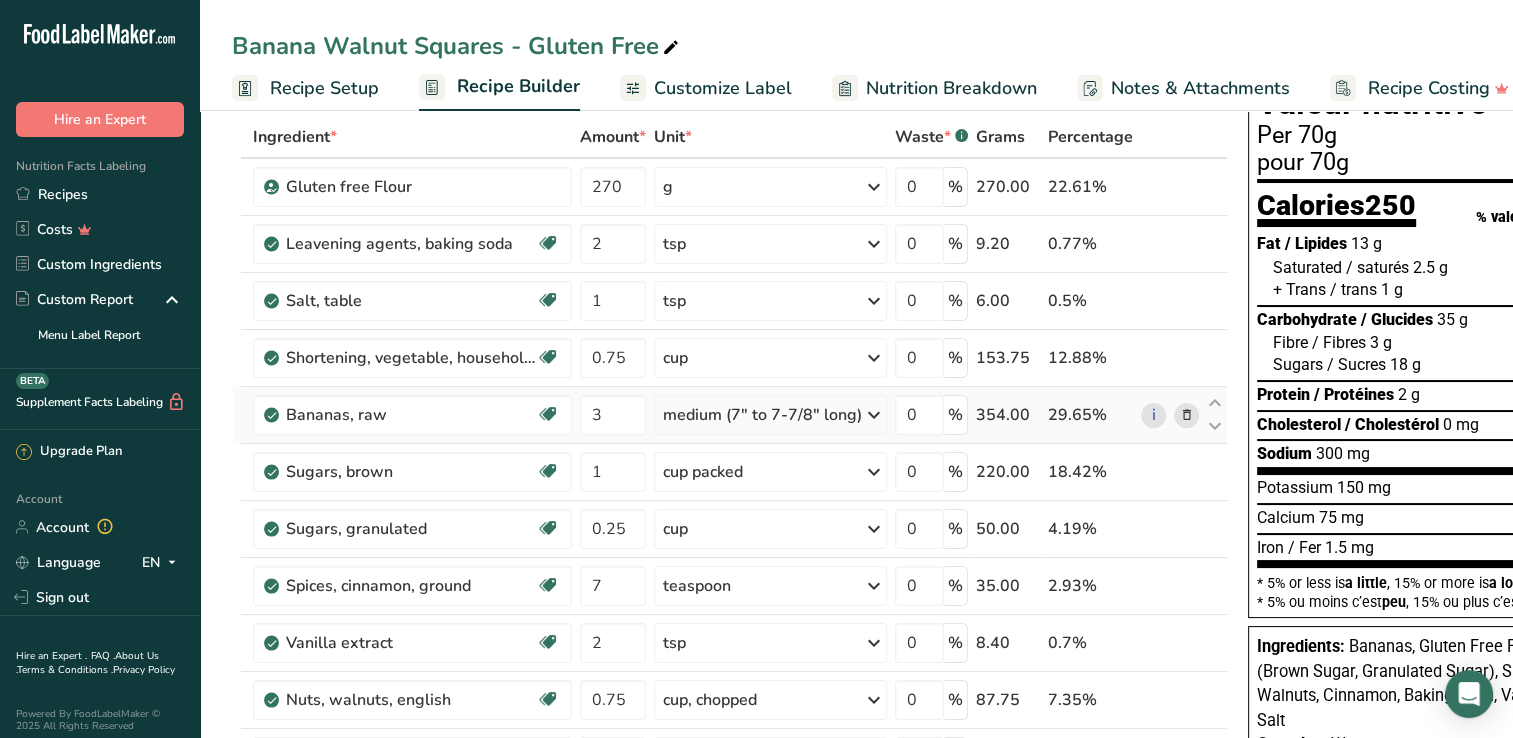 click at bounding box center (1187, 415) 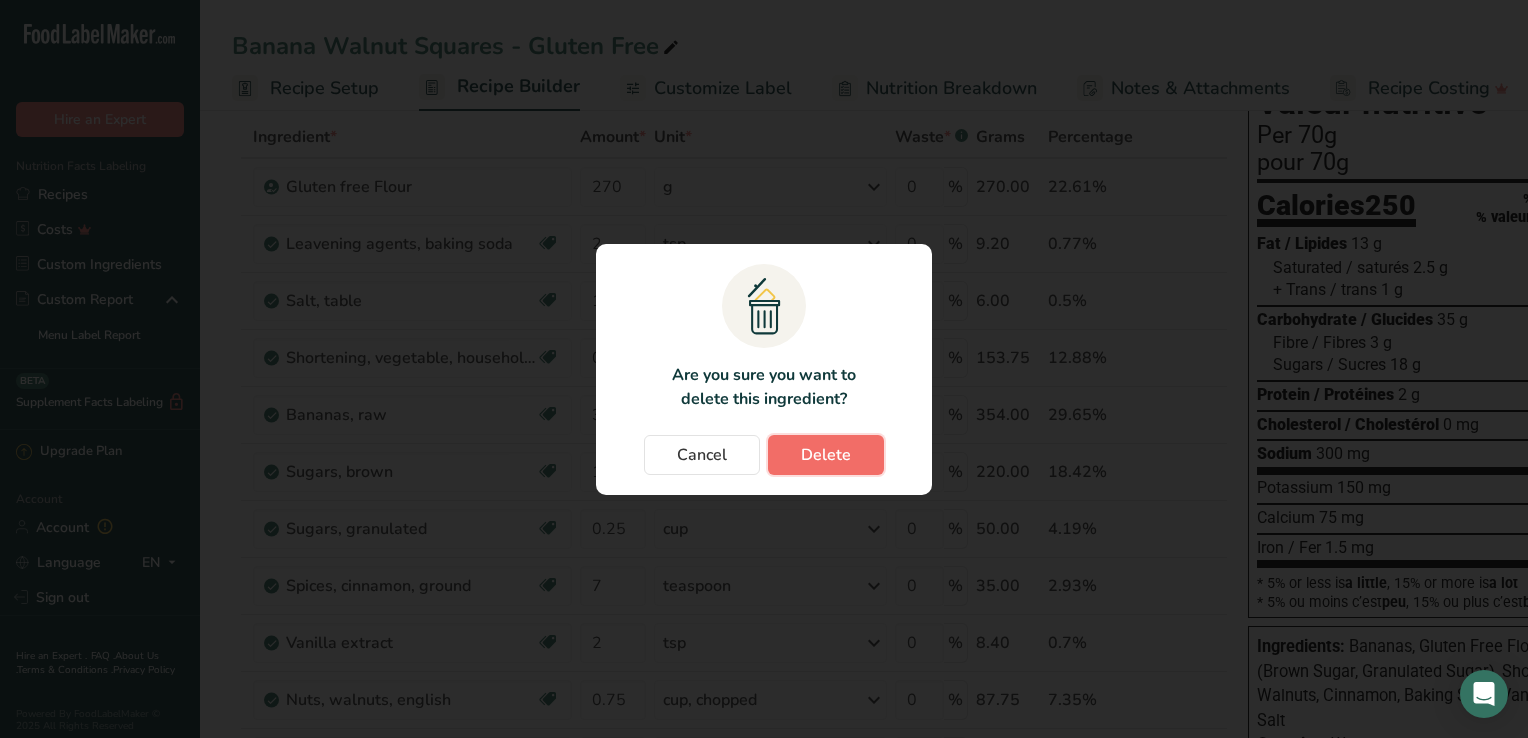 click on "Delete" at bounding box center [826, 455] 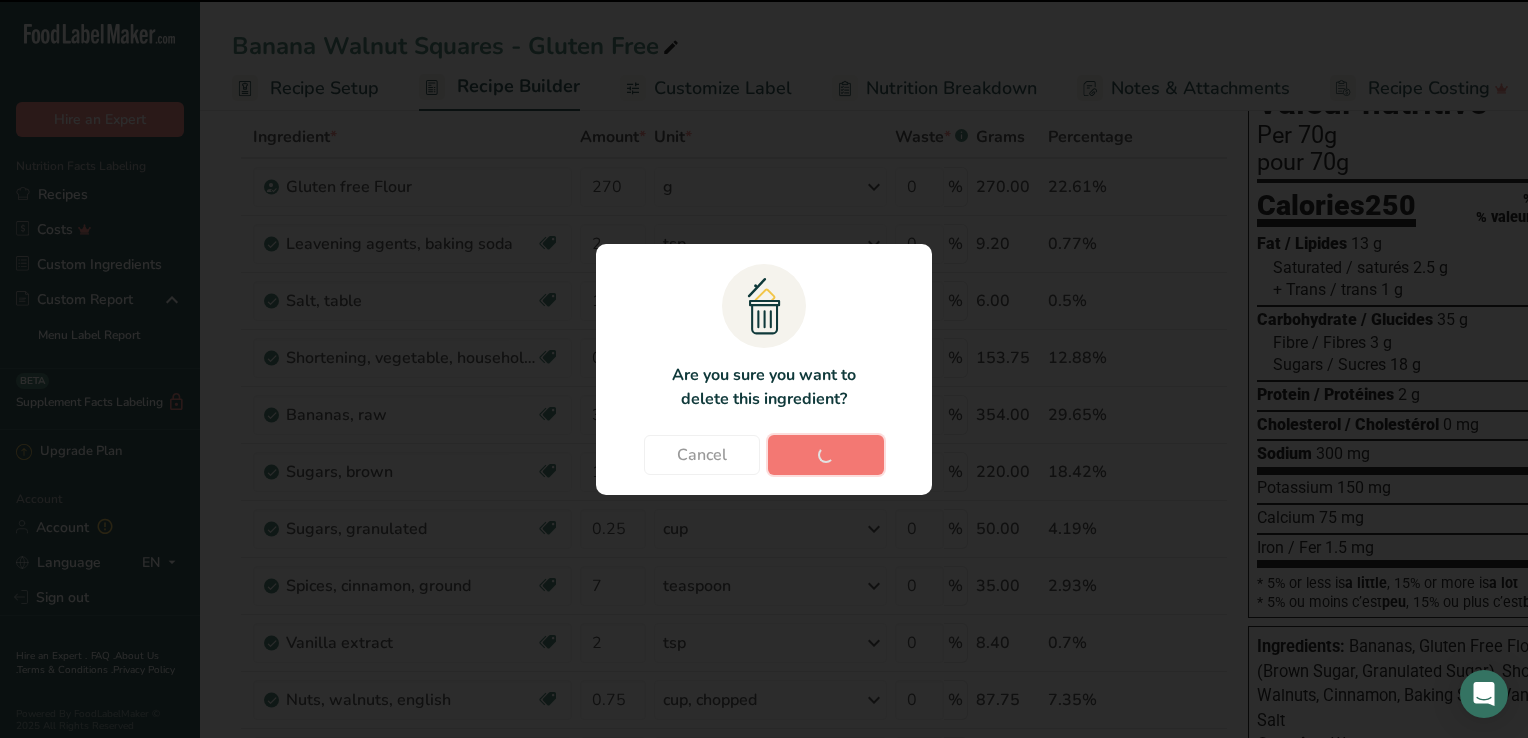 type on "1" 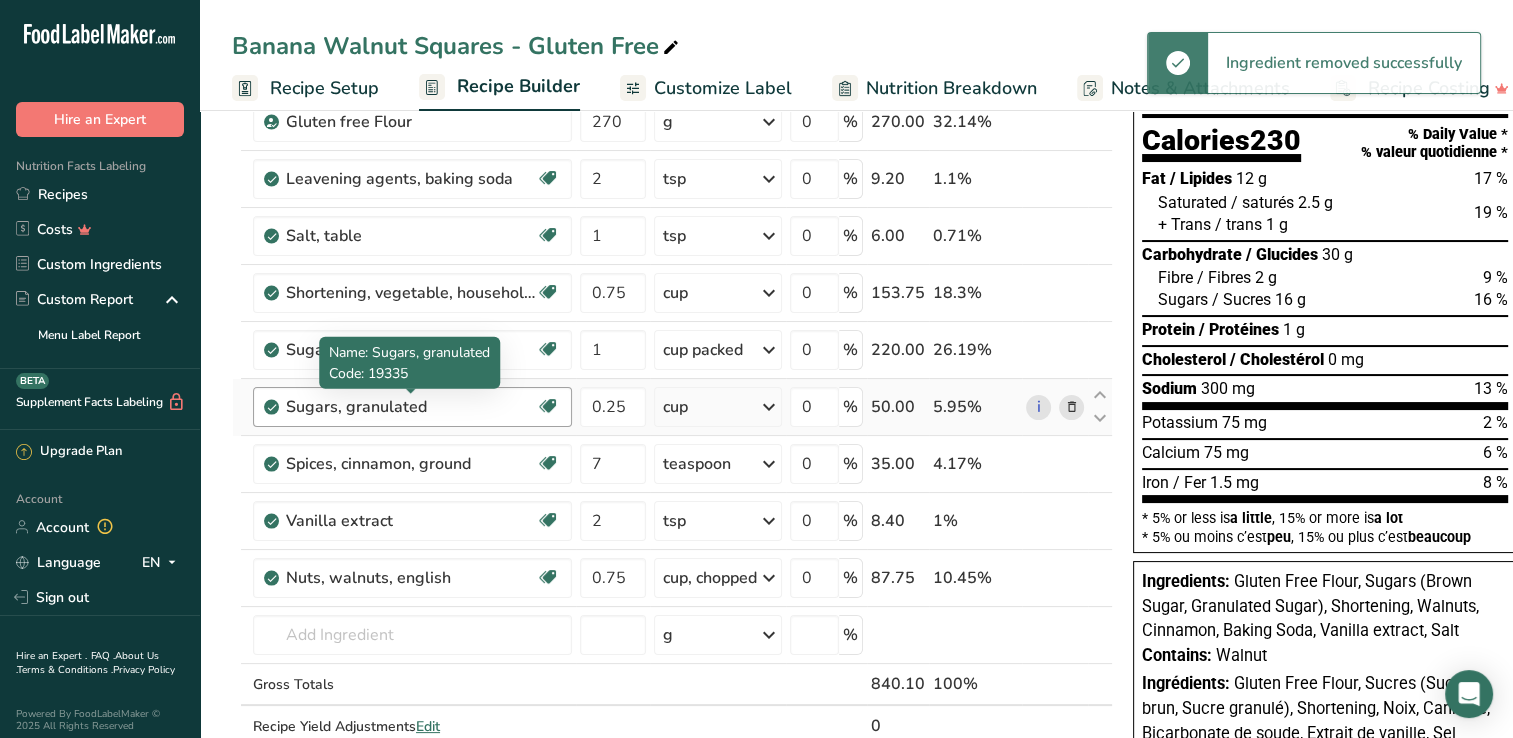 scroll, scrollTop: 200, scrollLeft: 0, axis: vertical 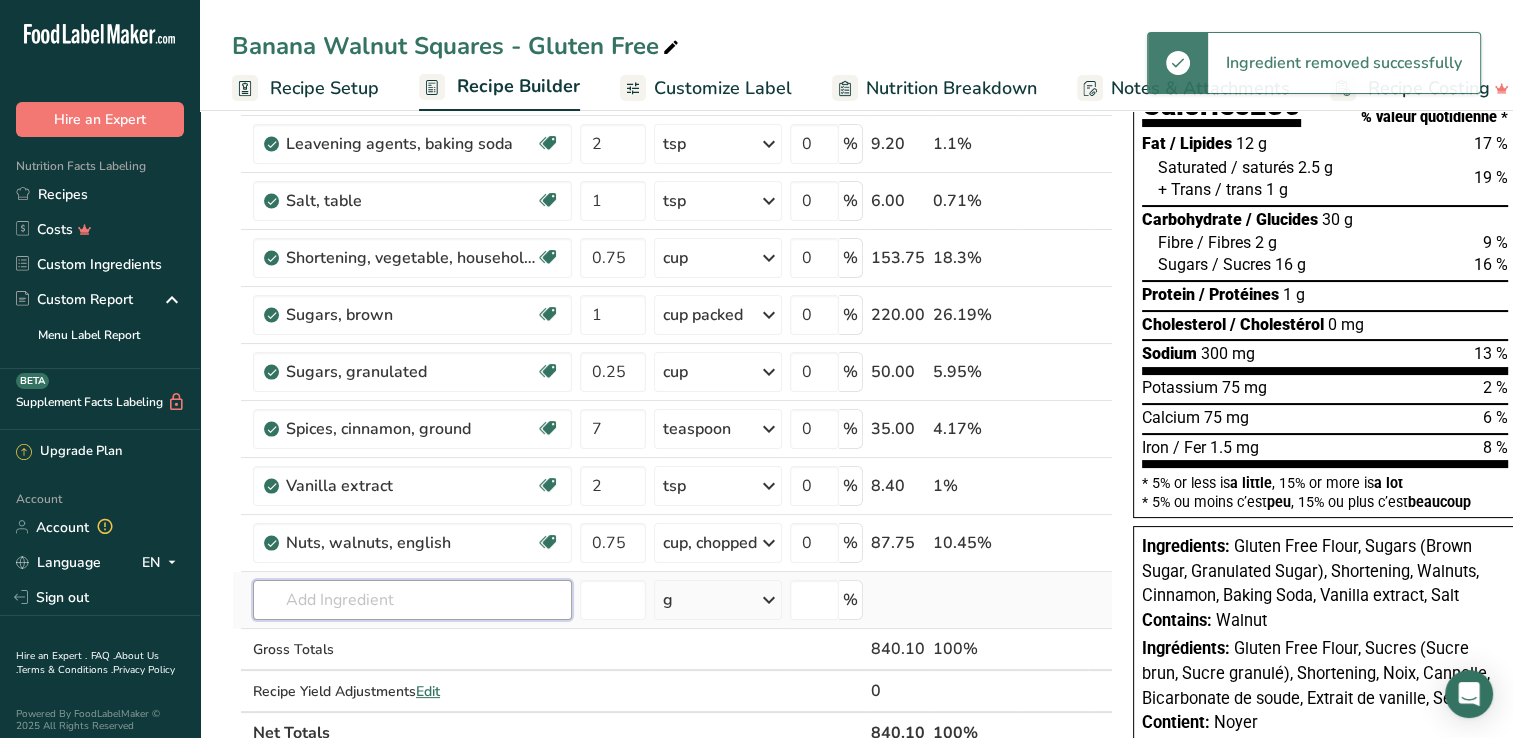 click at bounding box center [412, 600] 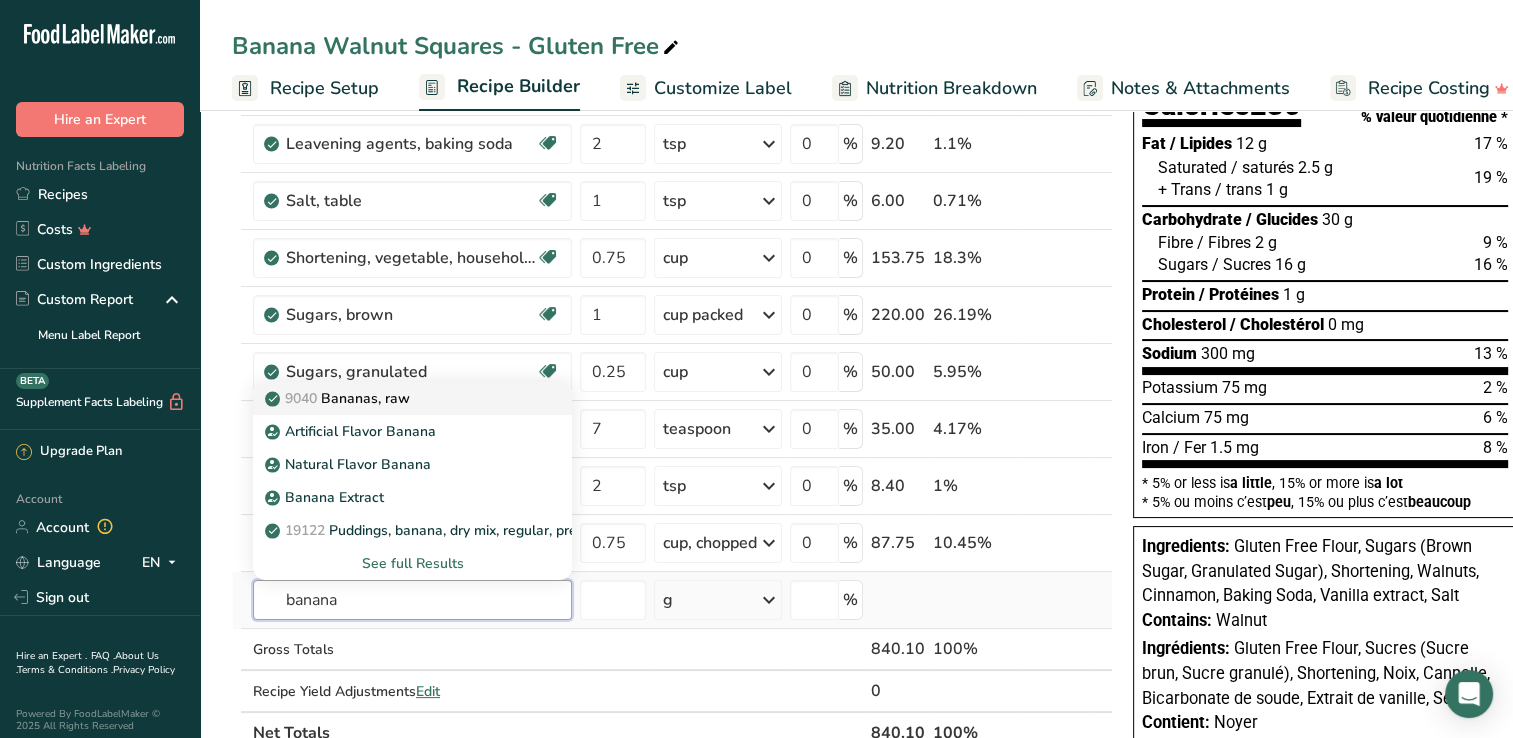 type on "banana" 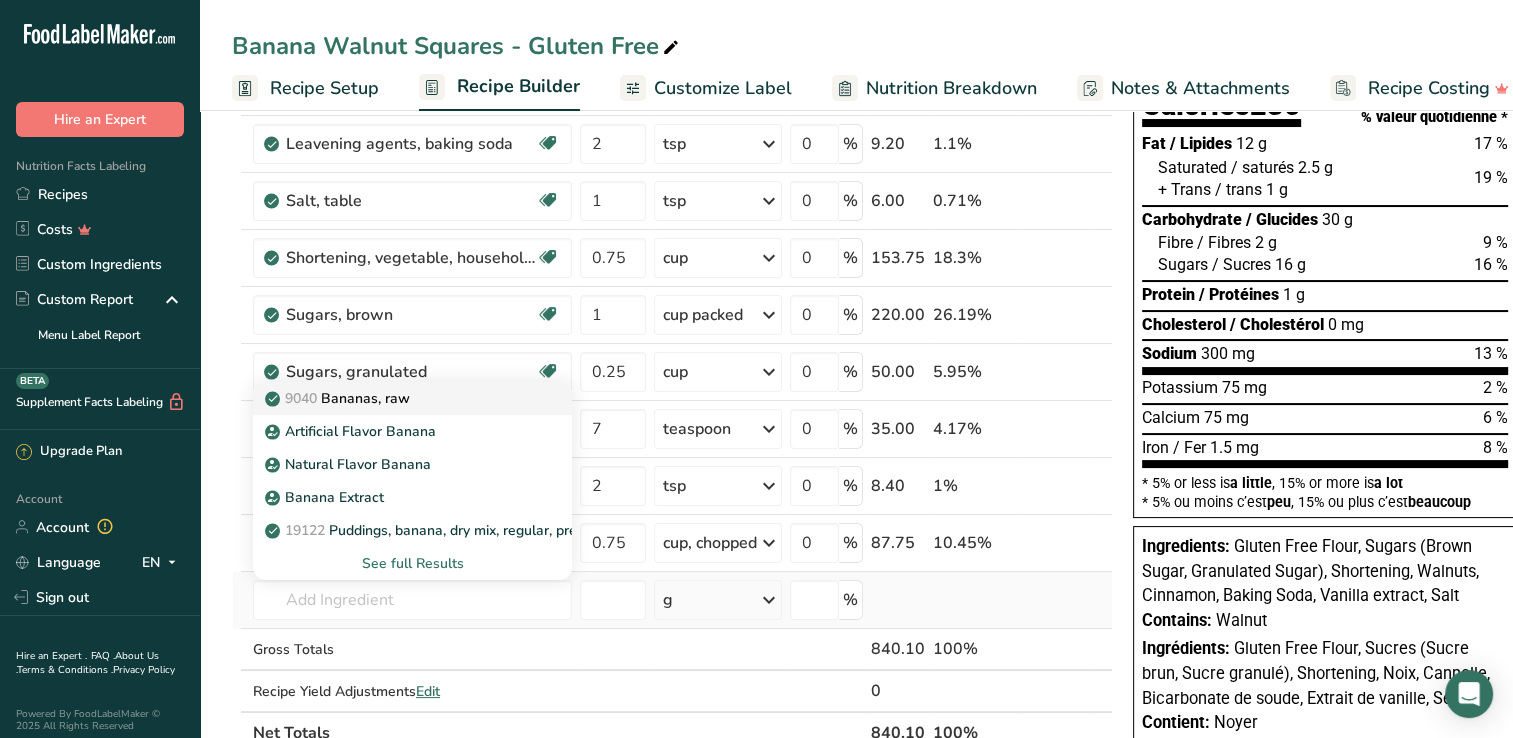 click on "9040
Bananas, raw" at bounding box center [396, 398] 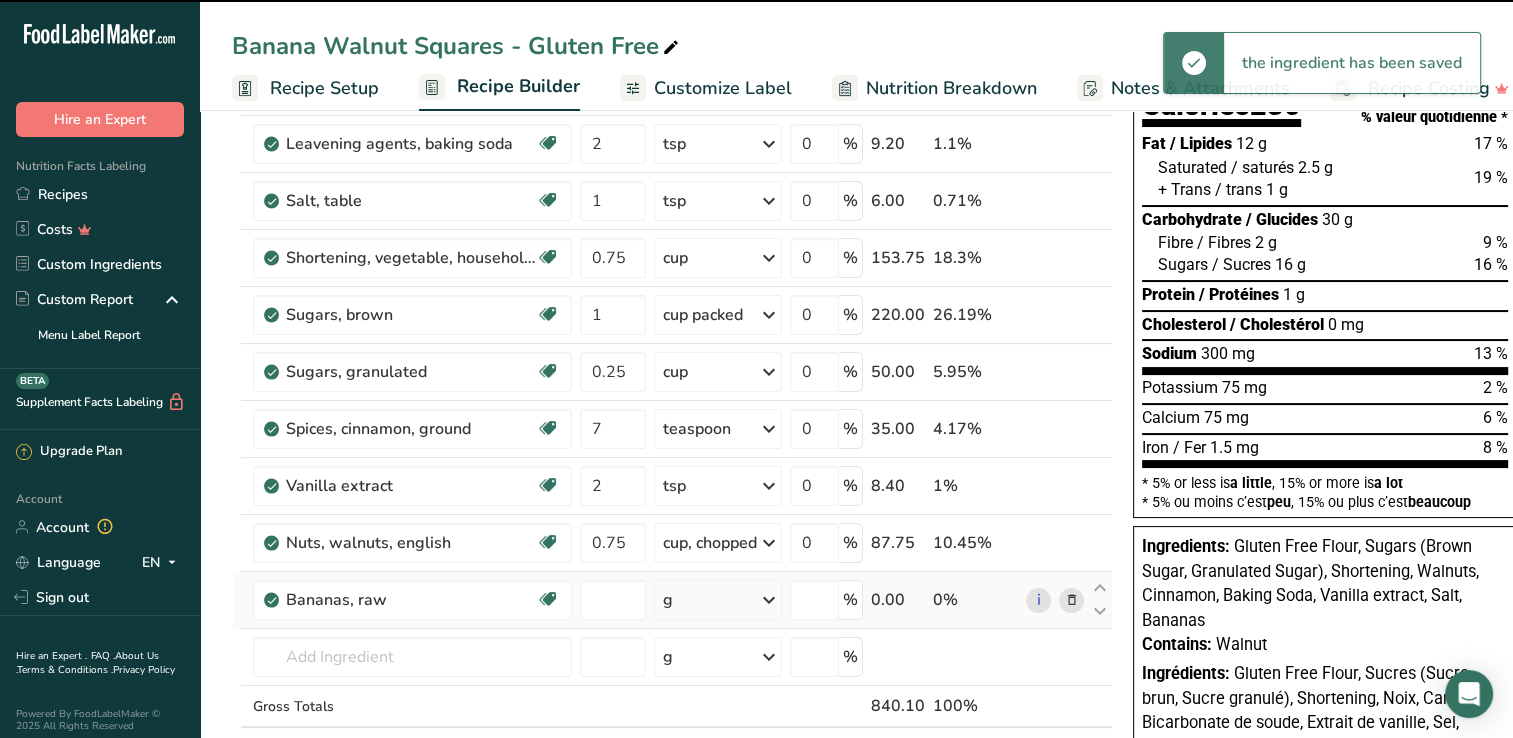 type on "0" 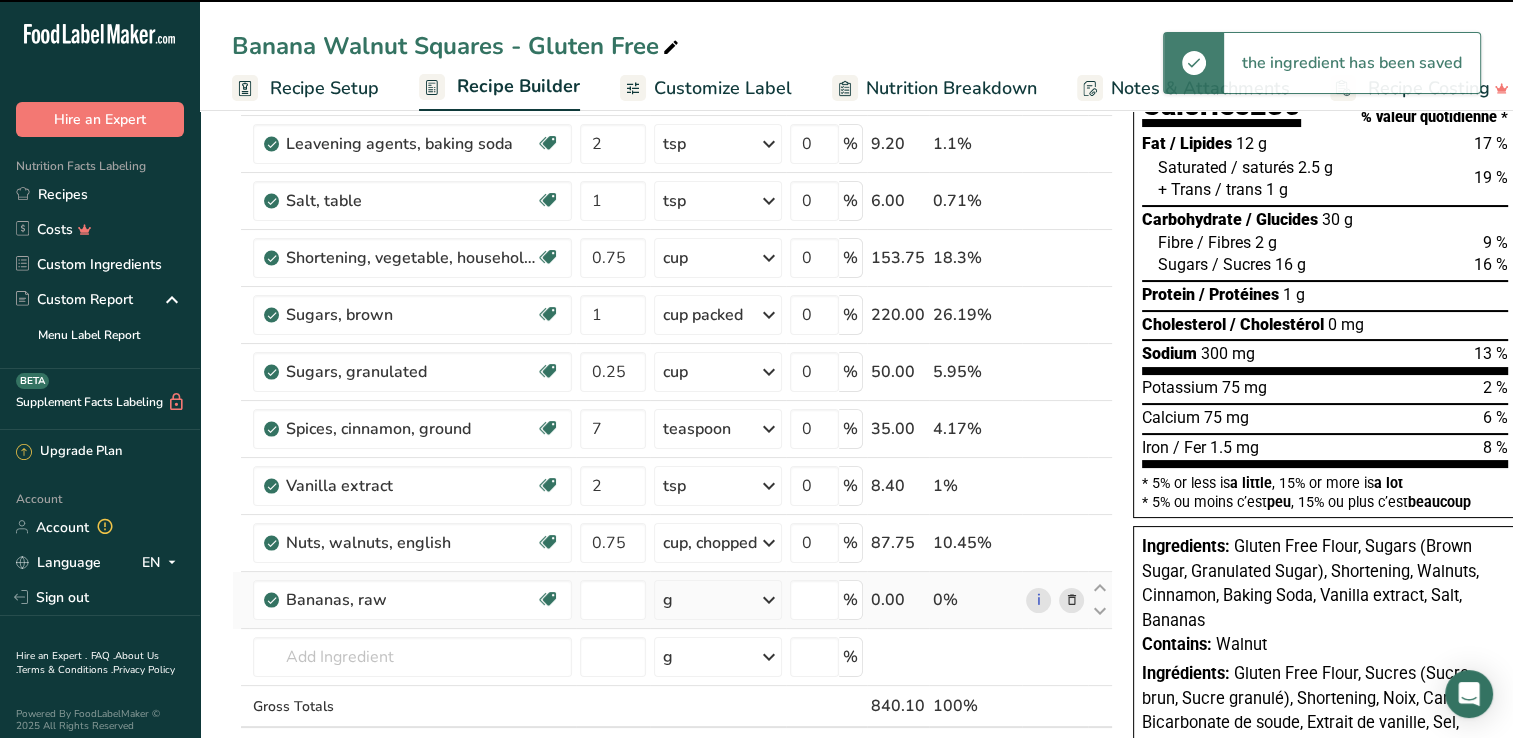 type on "0" 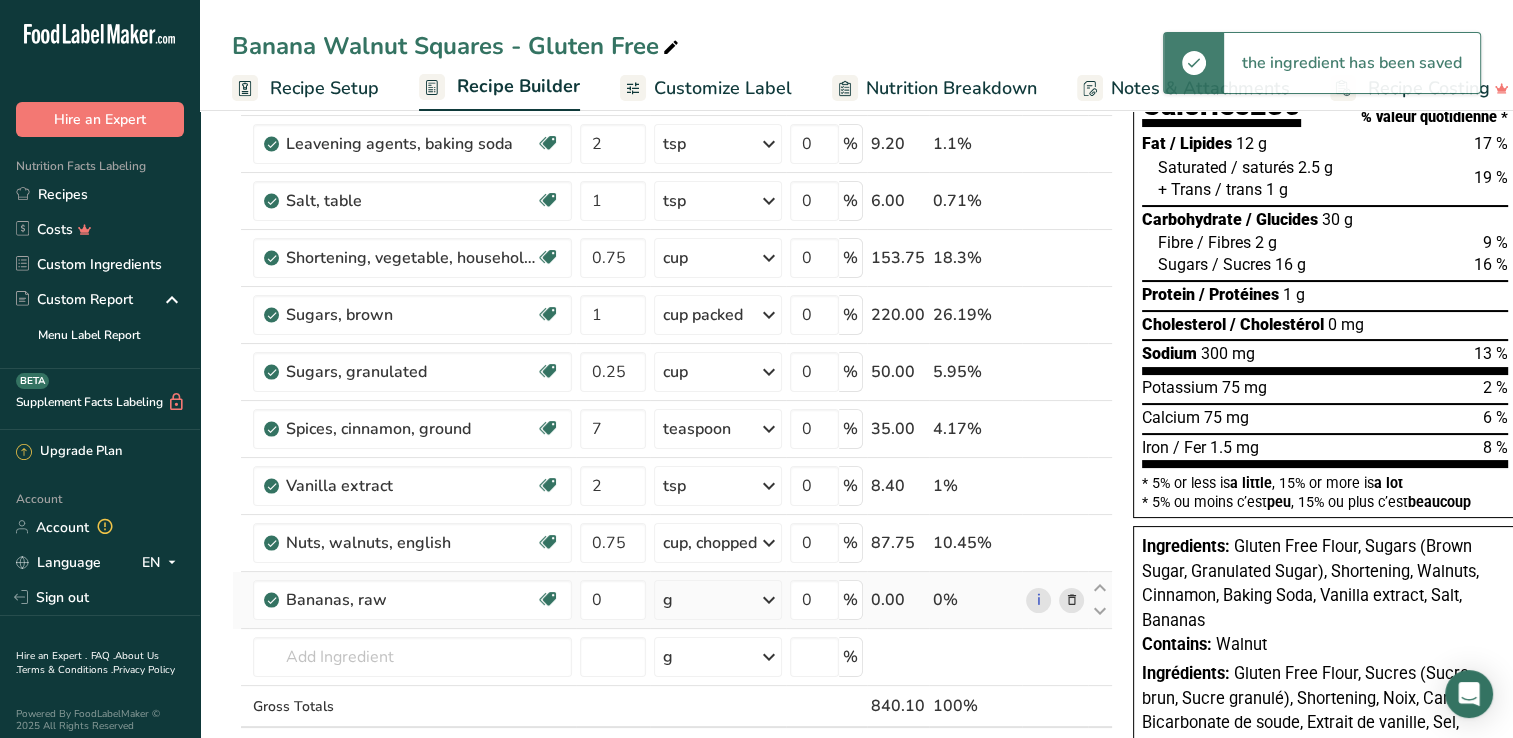 click at bounding box center [769, 600] 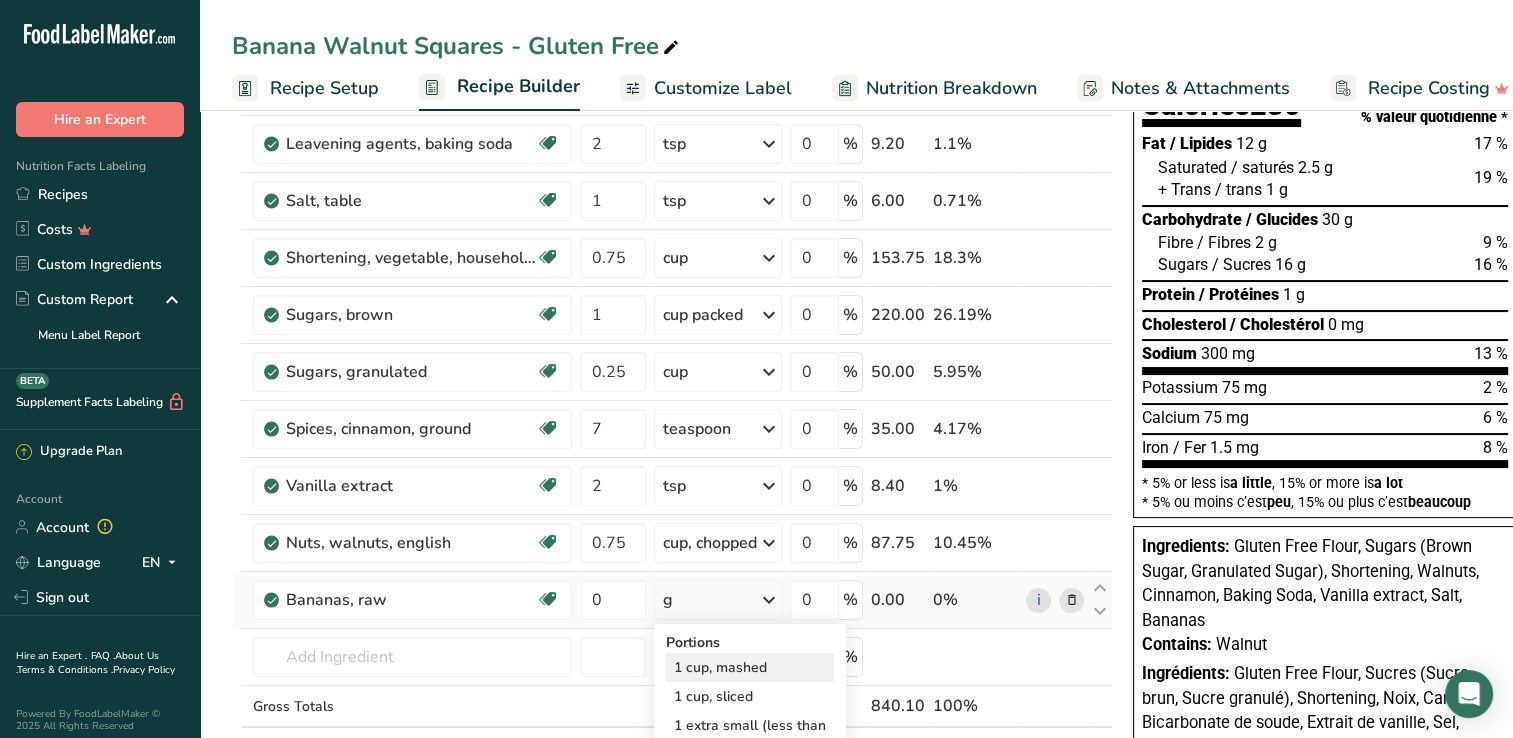 click on "1 cup, mashed" at bounding box center (750, 667) 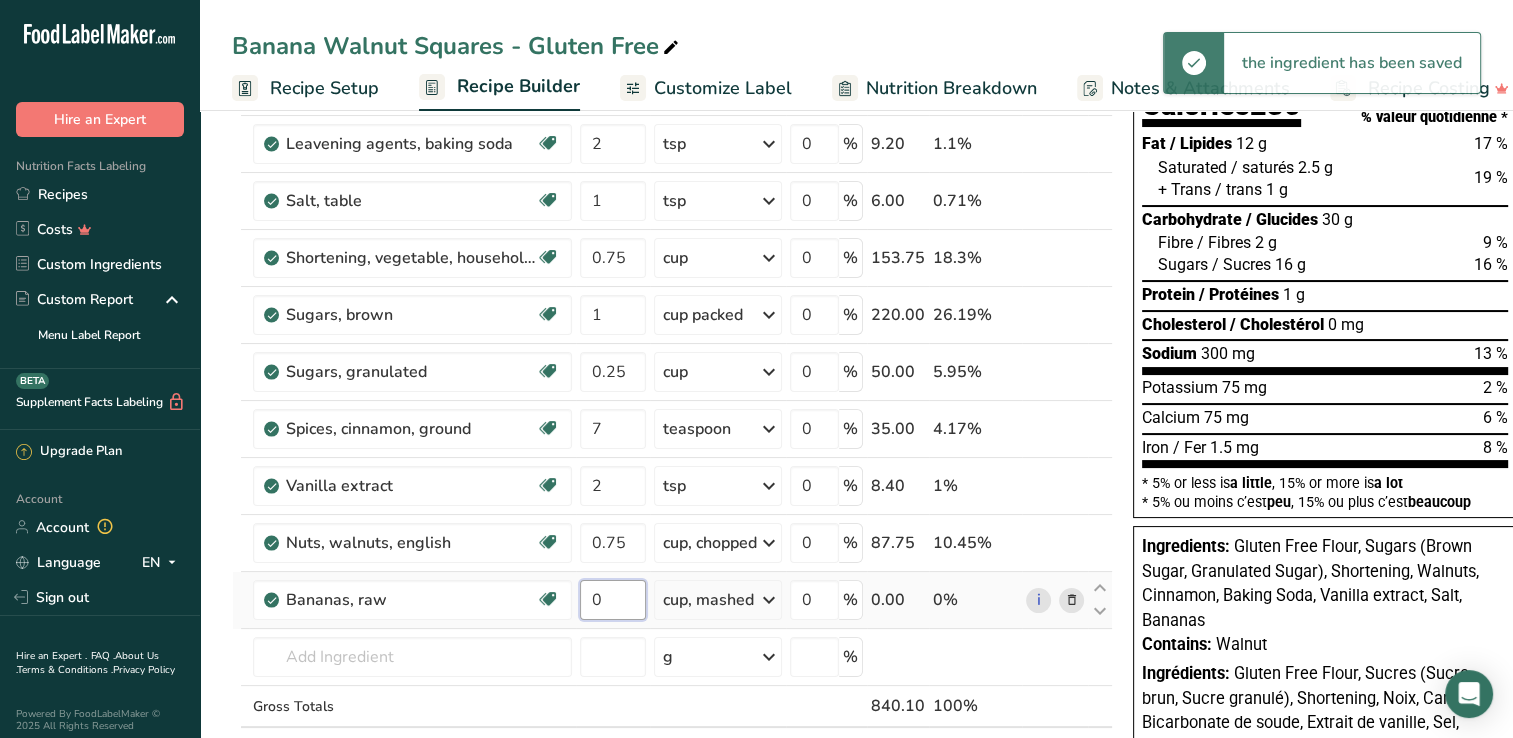 click on "0" at bounding box center (613, 600) 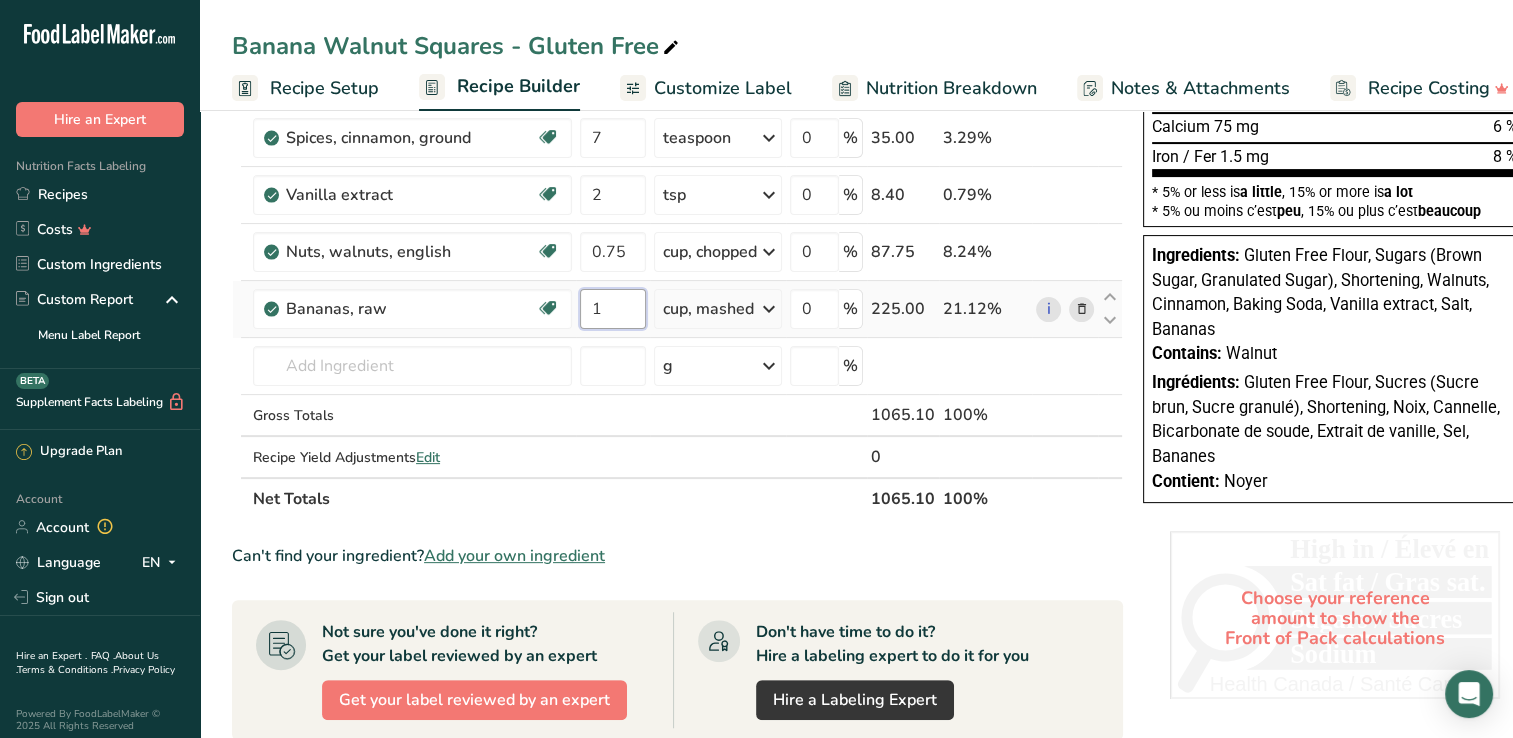 scroll, scrollTop: 500, scrollLeft: 0, axis: vertical 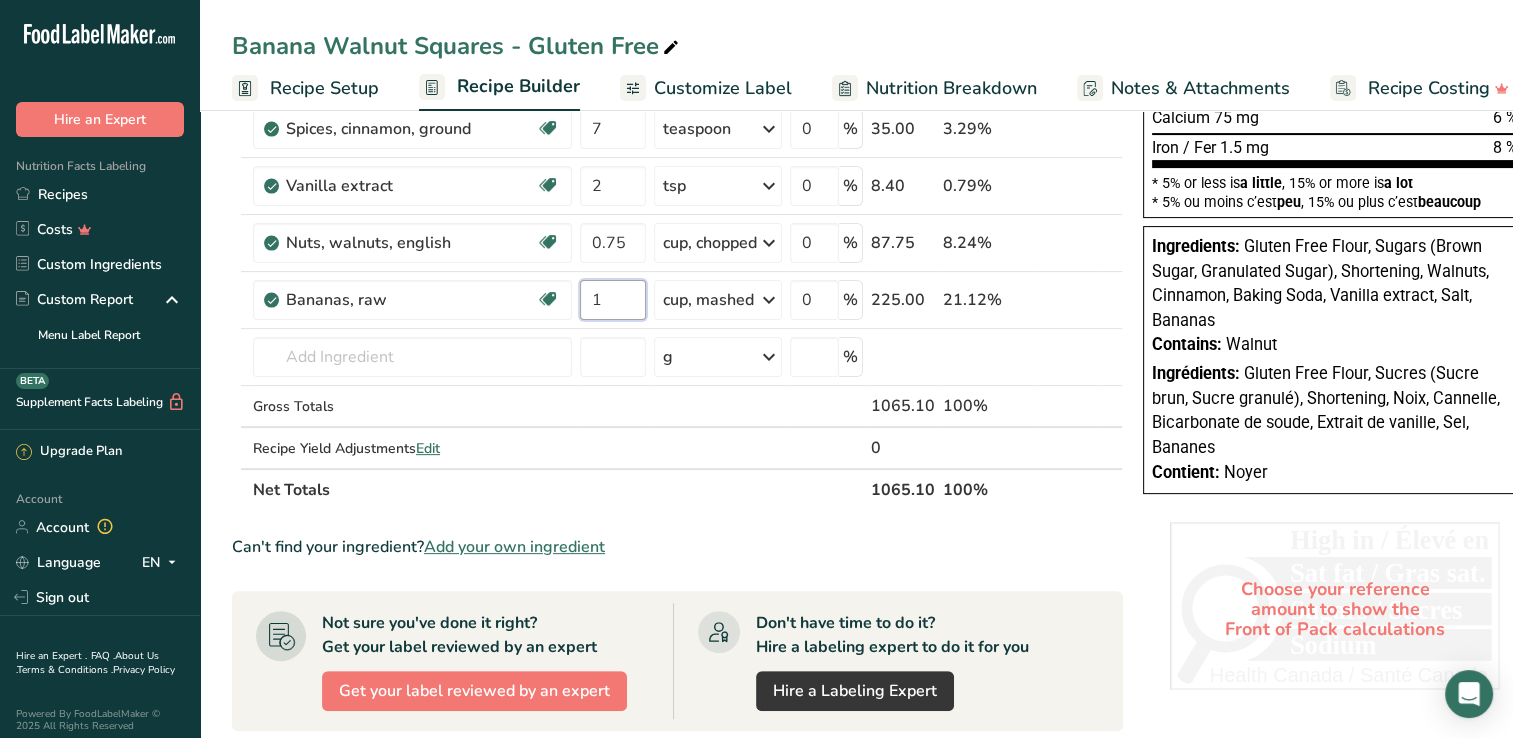 type on "1" 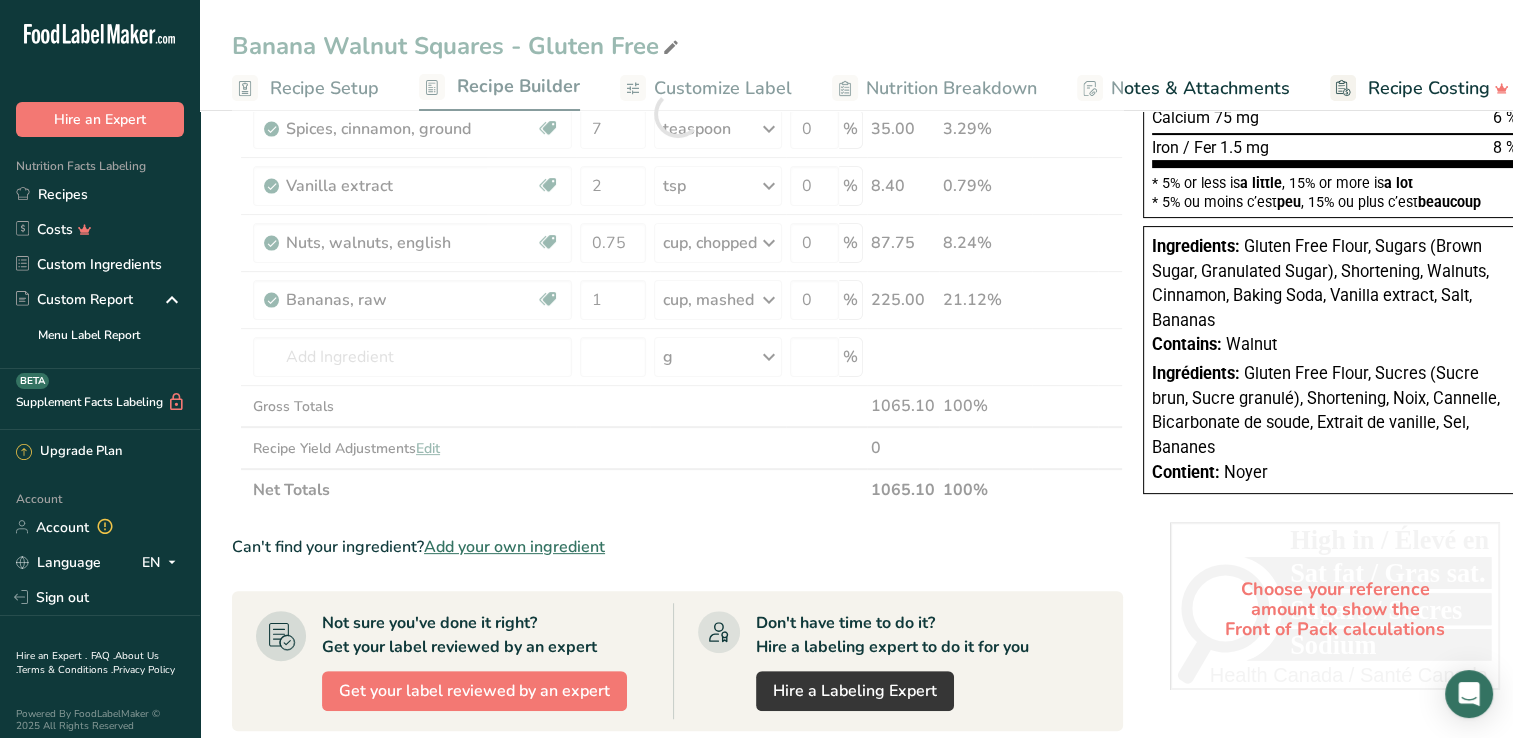 drag, startPoint x: 781, startPoint y: 498, endPoint x: 788, endPoint y: 487, distance: 13.038404 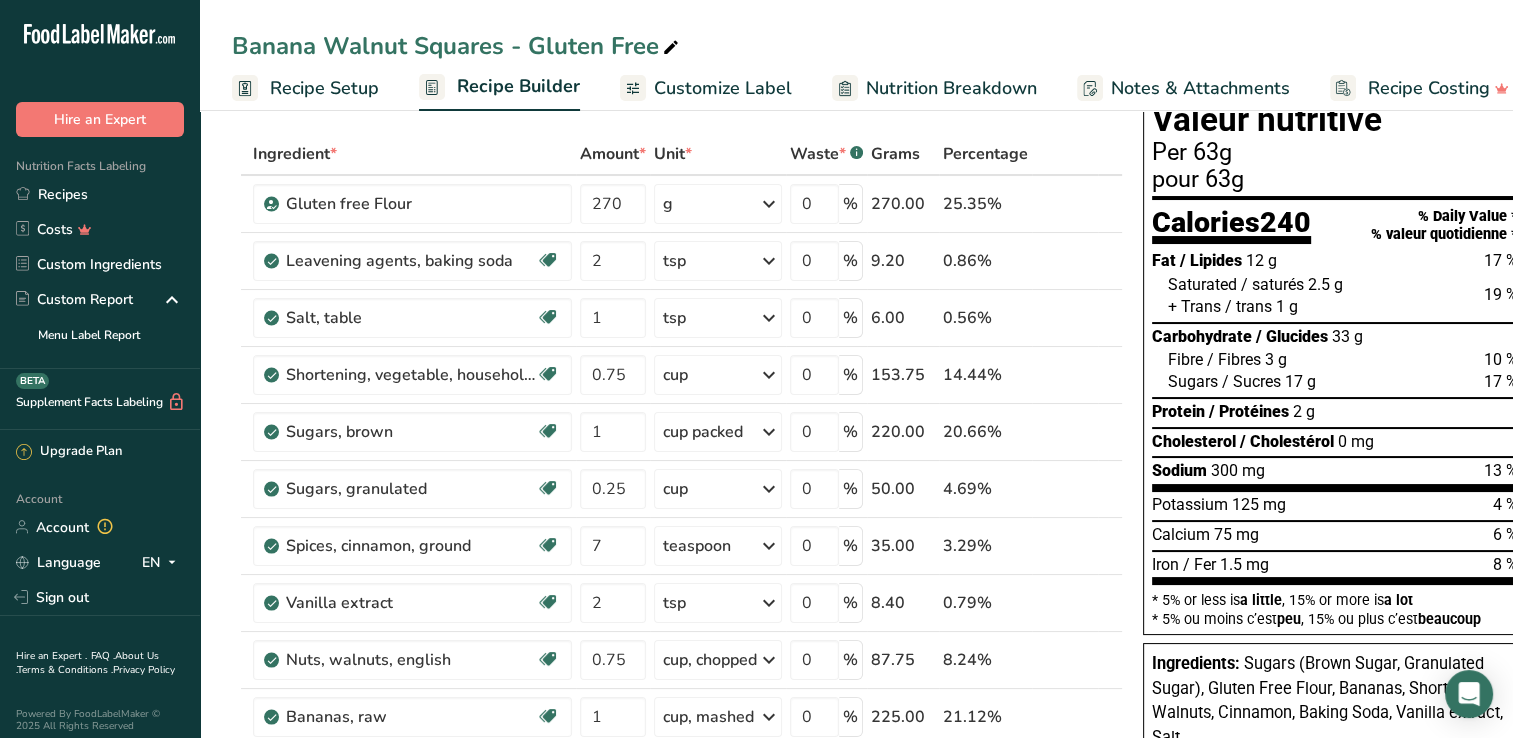 scroll, scrollTop: 0, scrollLeft: 0, axis: both 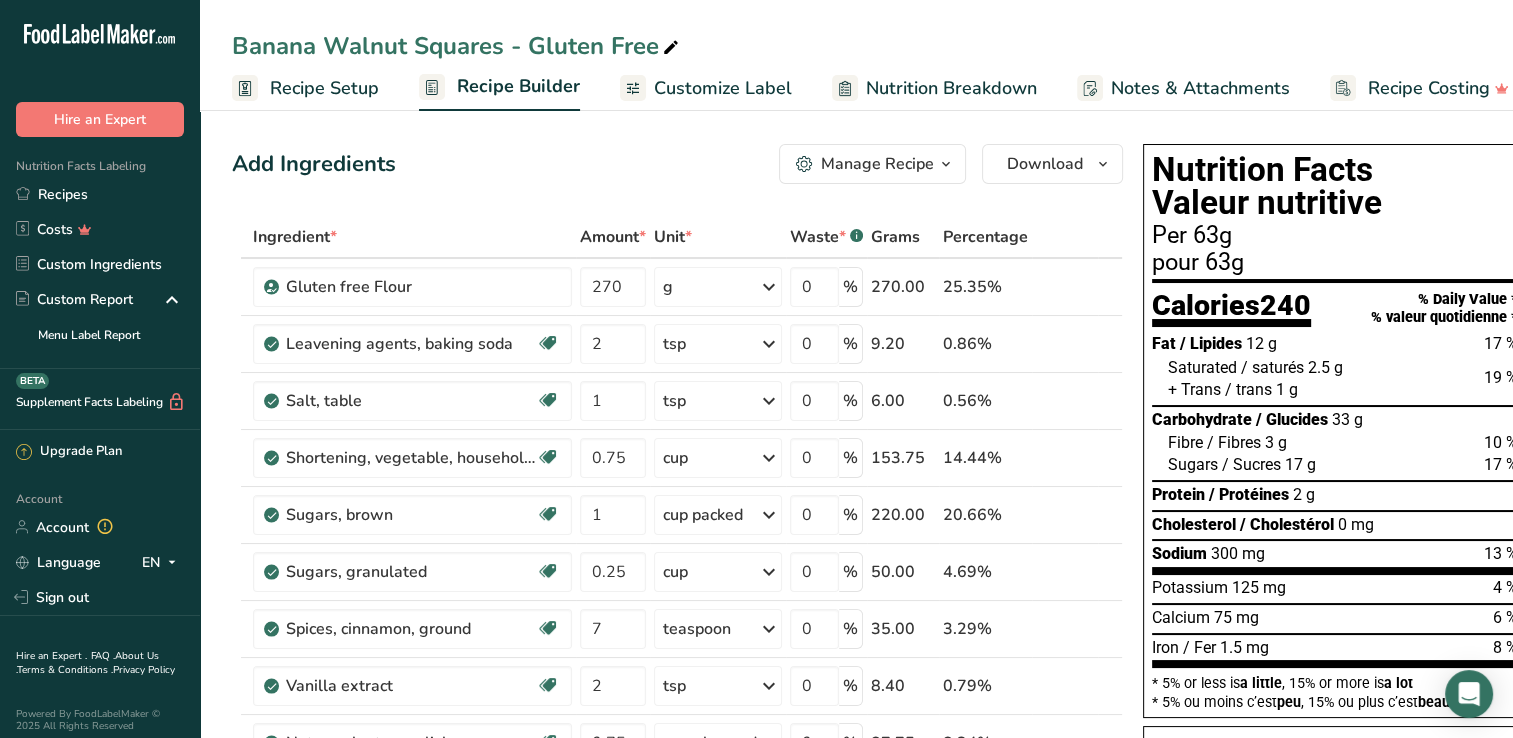 click at bounding box center [946, 164] 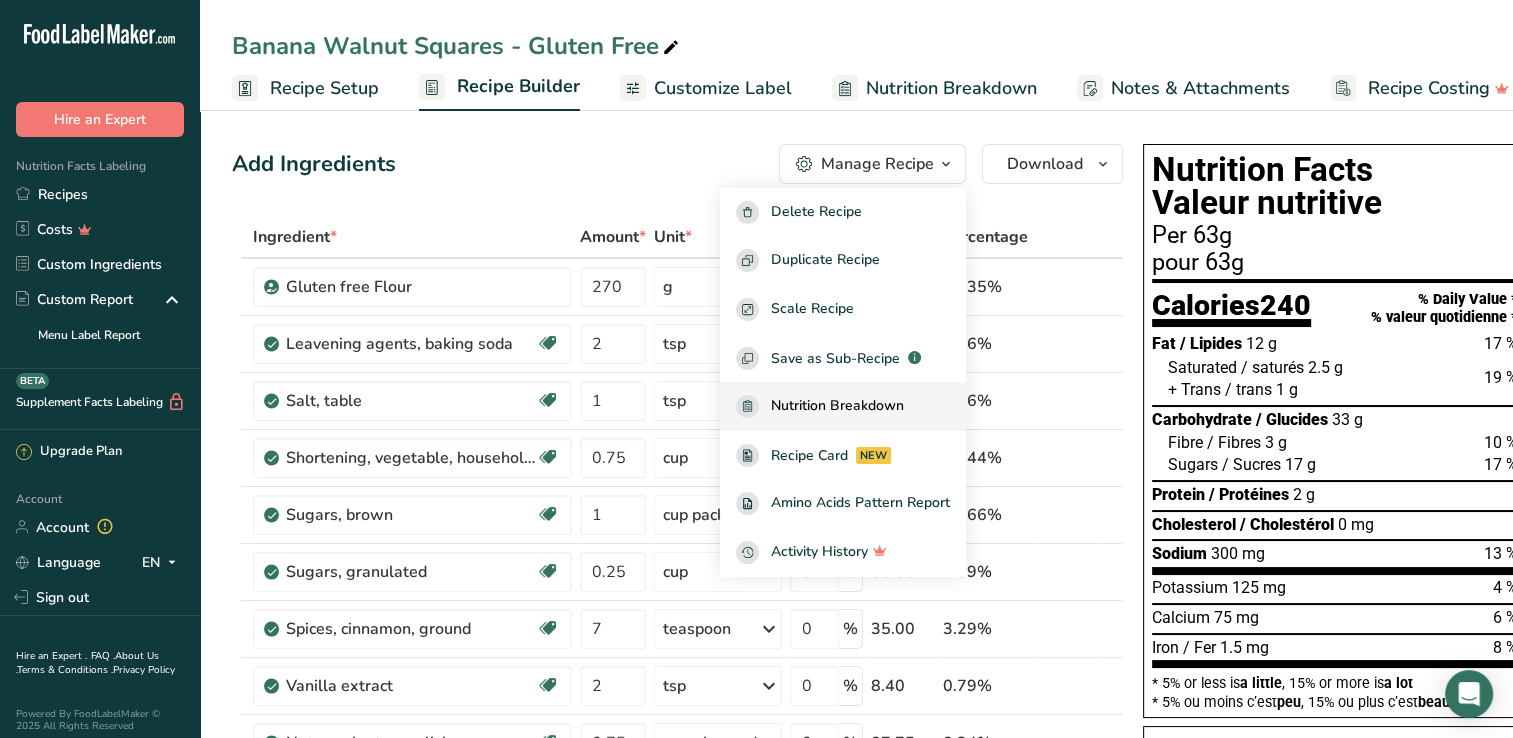 click on "Nutrition Breakdown" at bounding box center [837, 406] 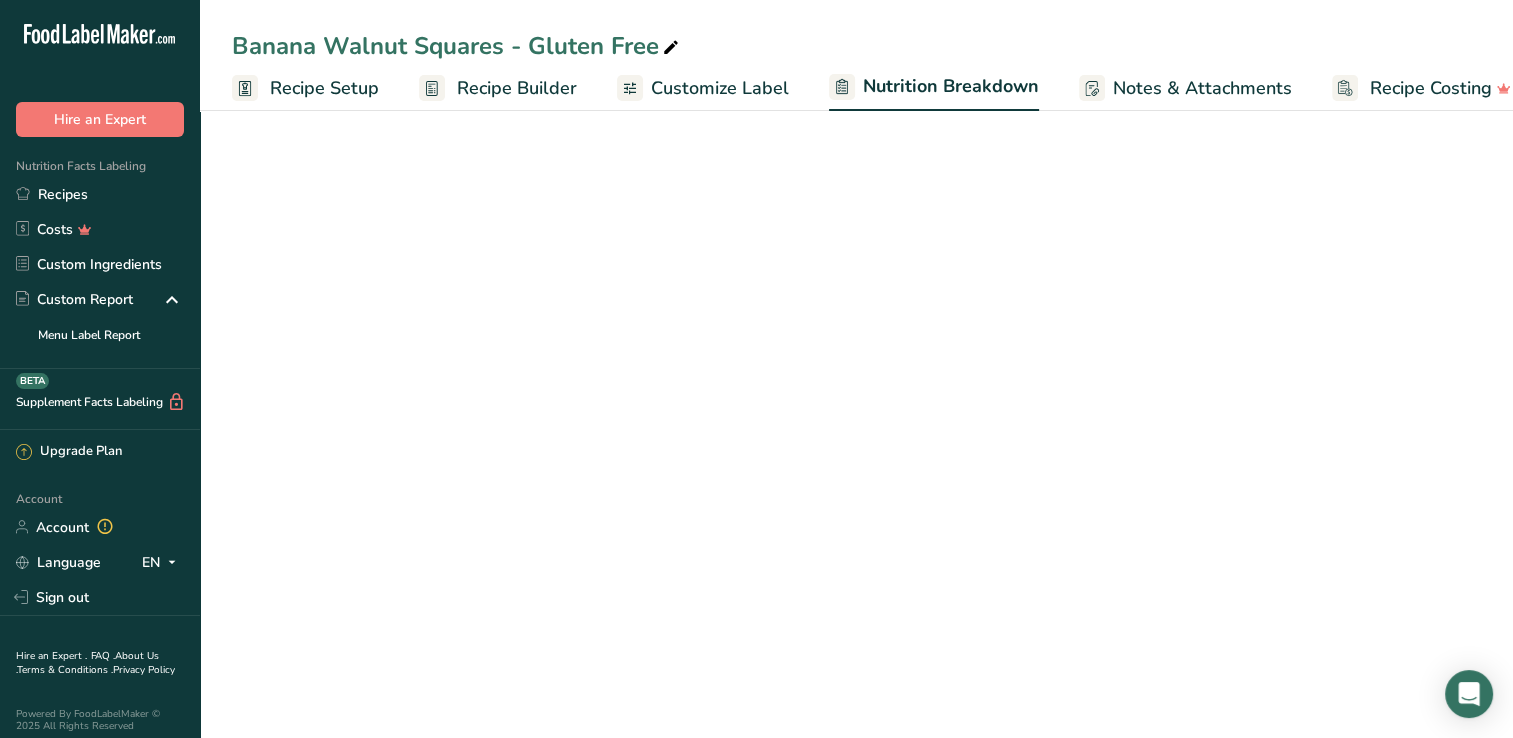 select on "Calories" 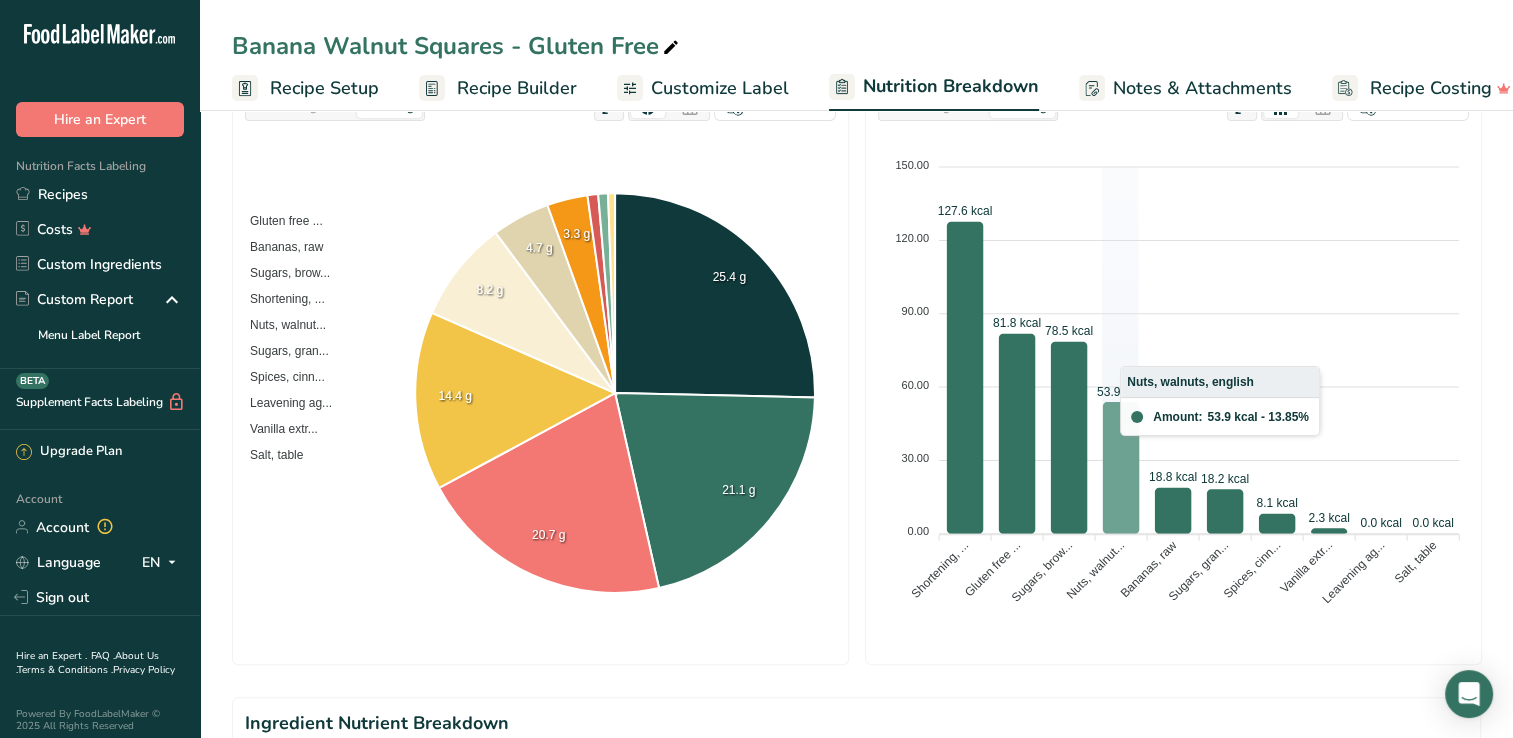 scroll, scrollTop: 0, scrollLeft: 0, axis: both 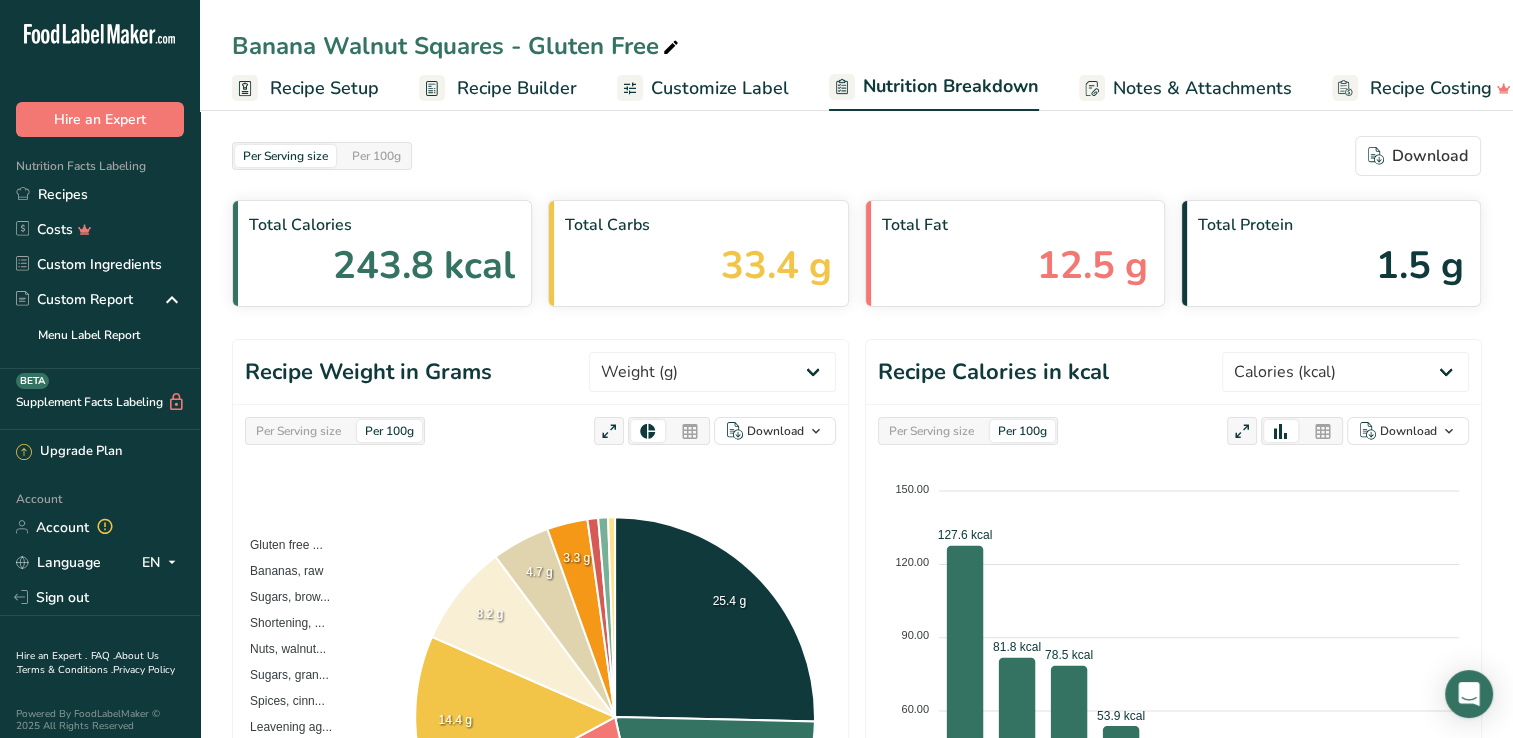 click on "Recipe Builder" at bounding box center (517, 88) 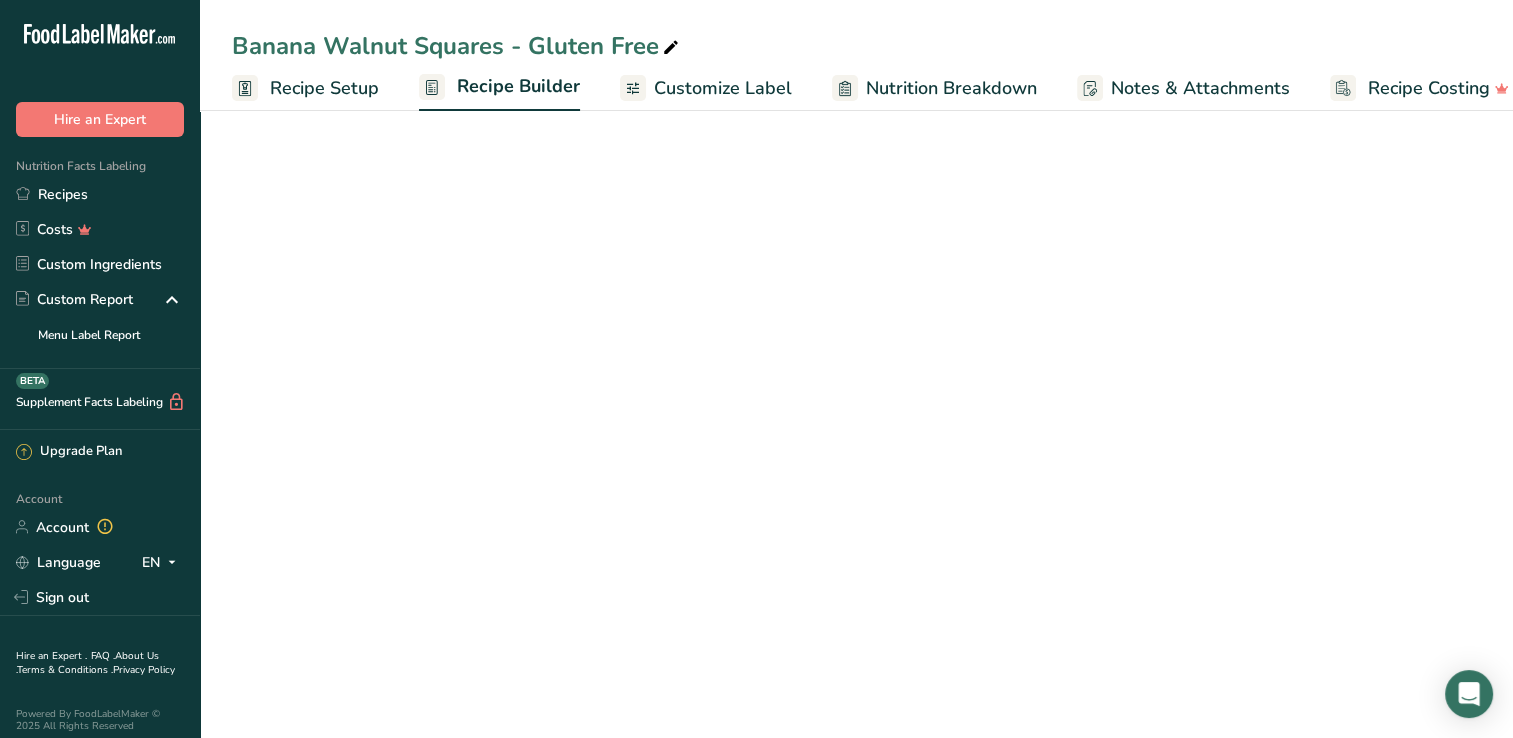 scroll, scrollTop: 0, scrollLeft: 27, axis: horizontal 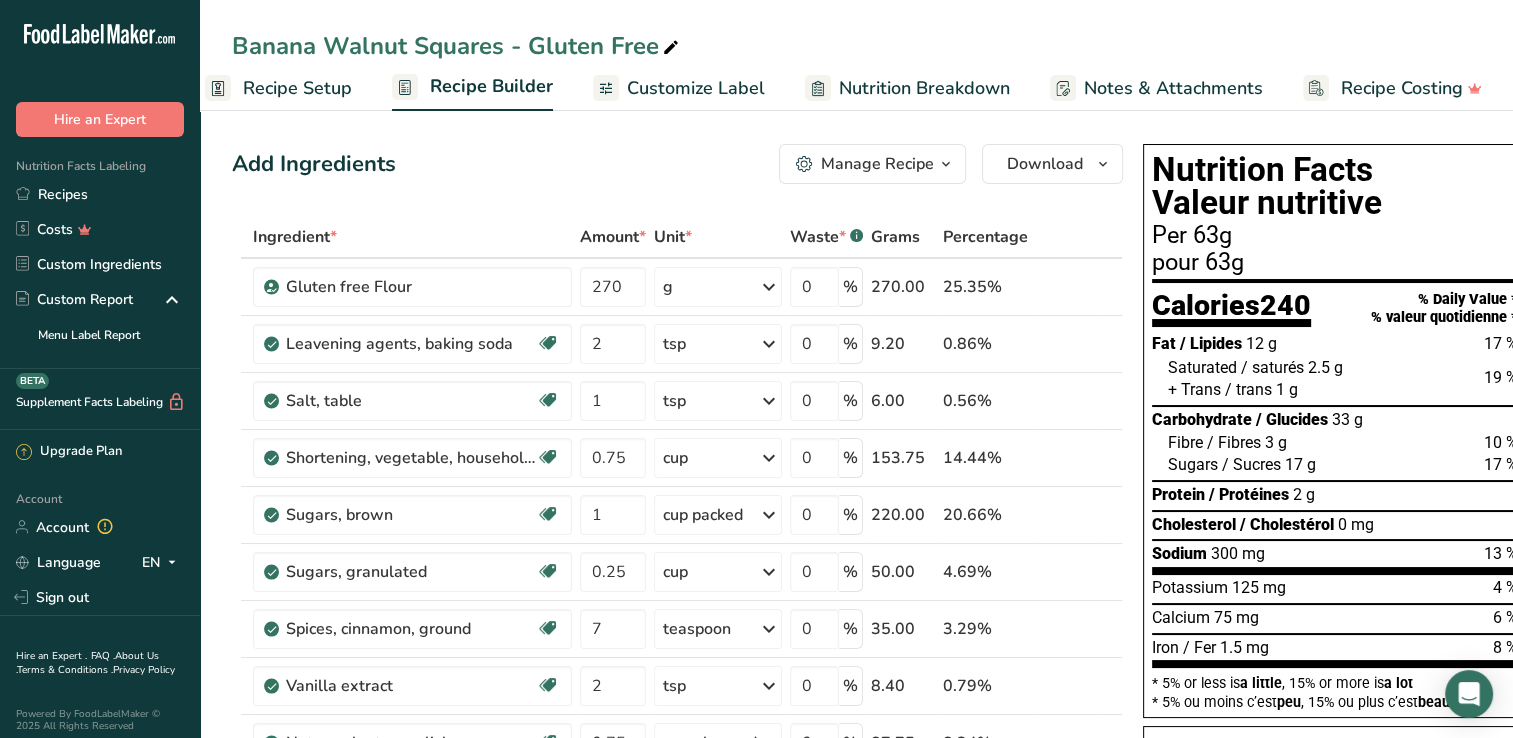 click on "Recipe Setup" at bounding box center [297, 88] 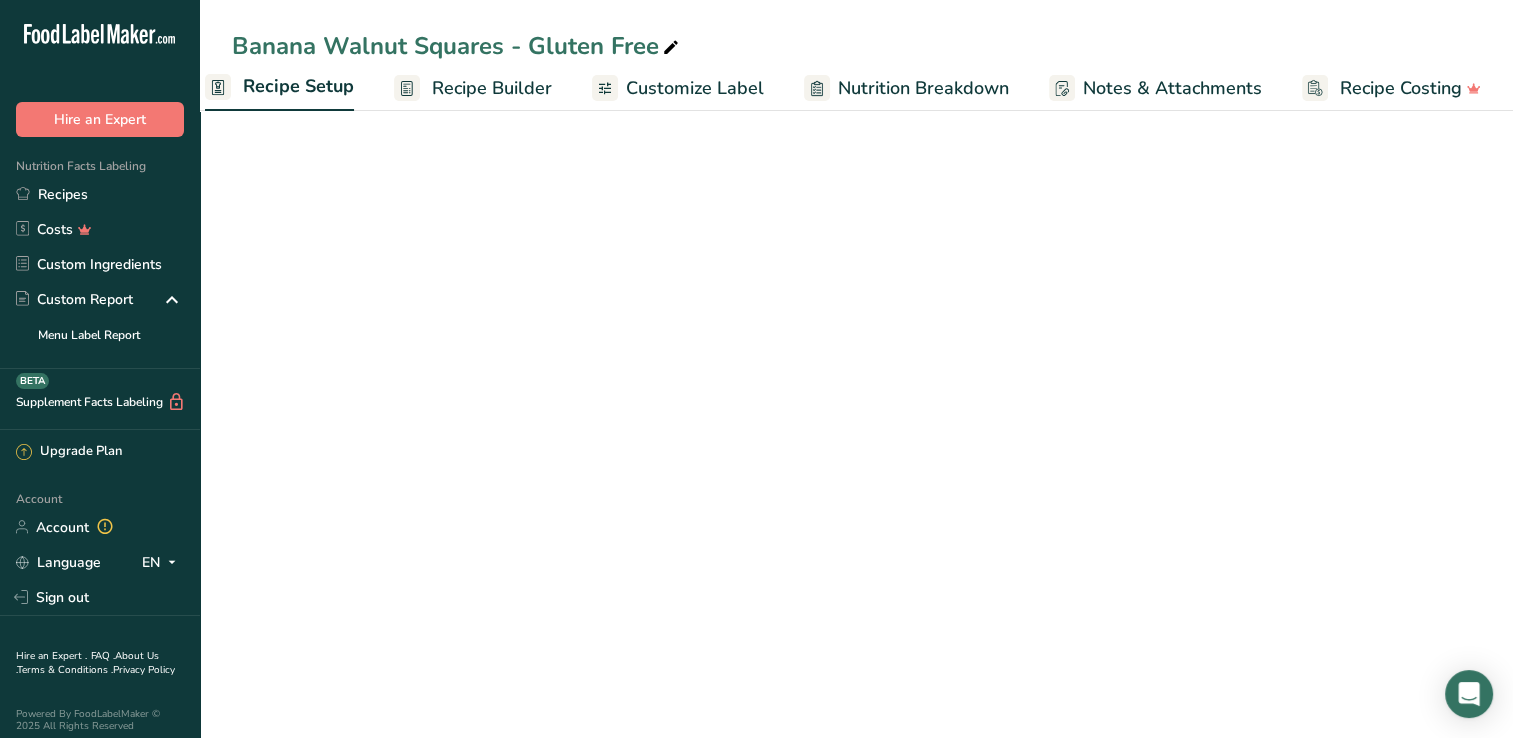 scroll, scrollTop: 0, scrollLeft: 7, axis: horizontal 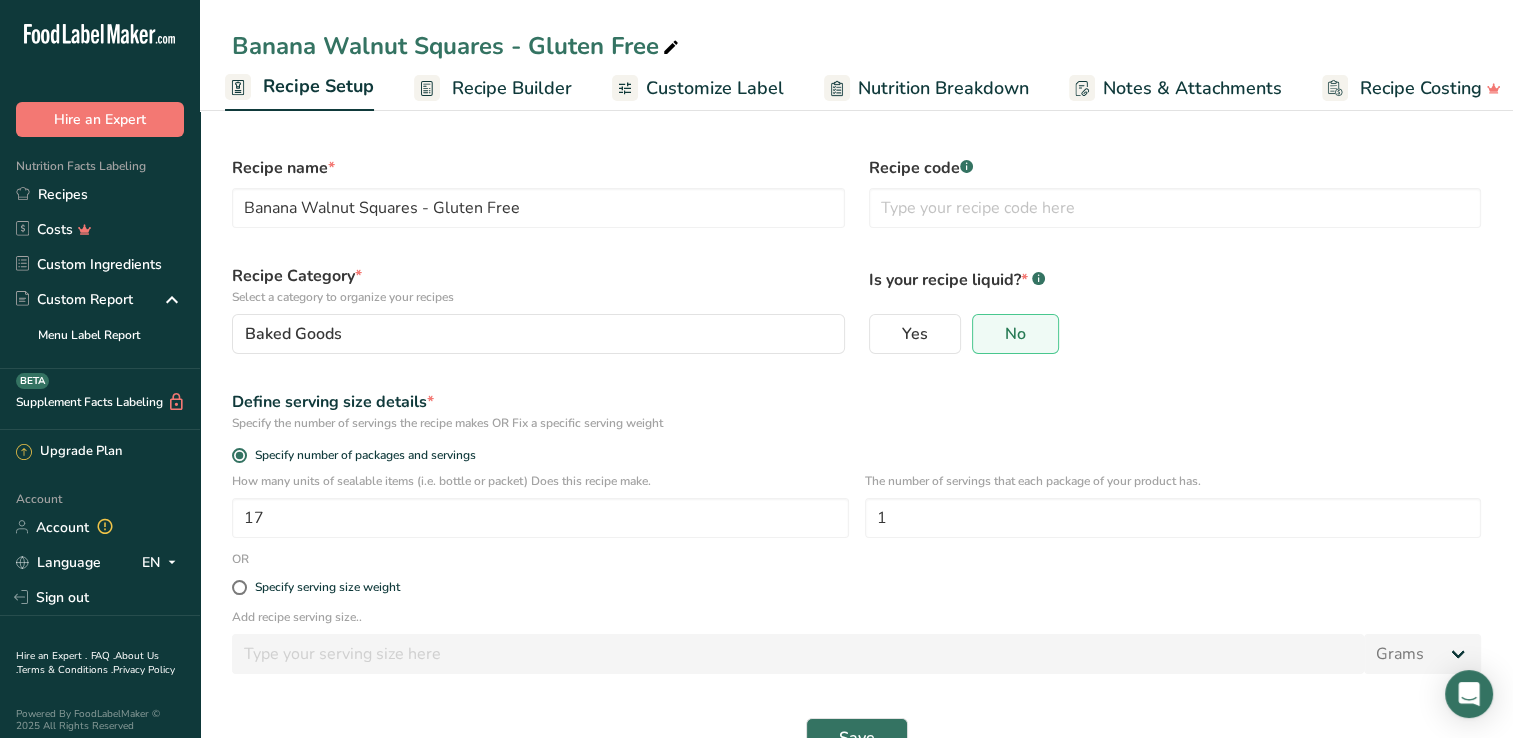 click on "Customize Label" at bounding box center (715, 88) 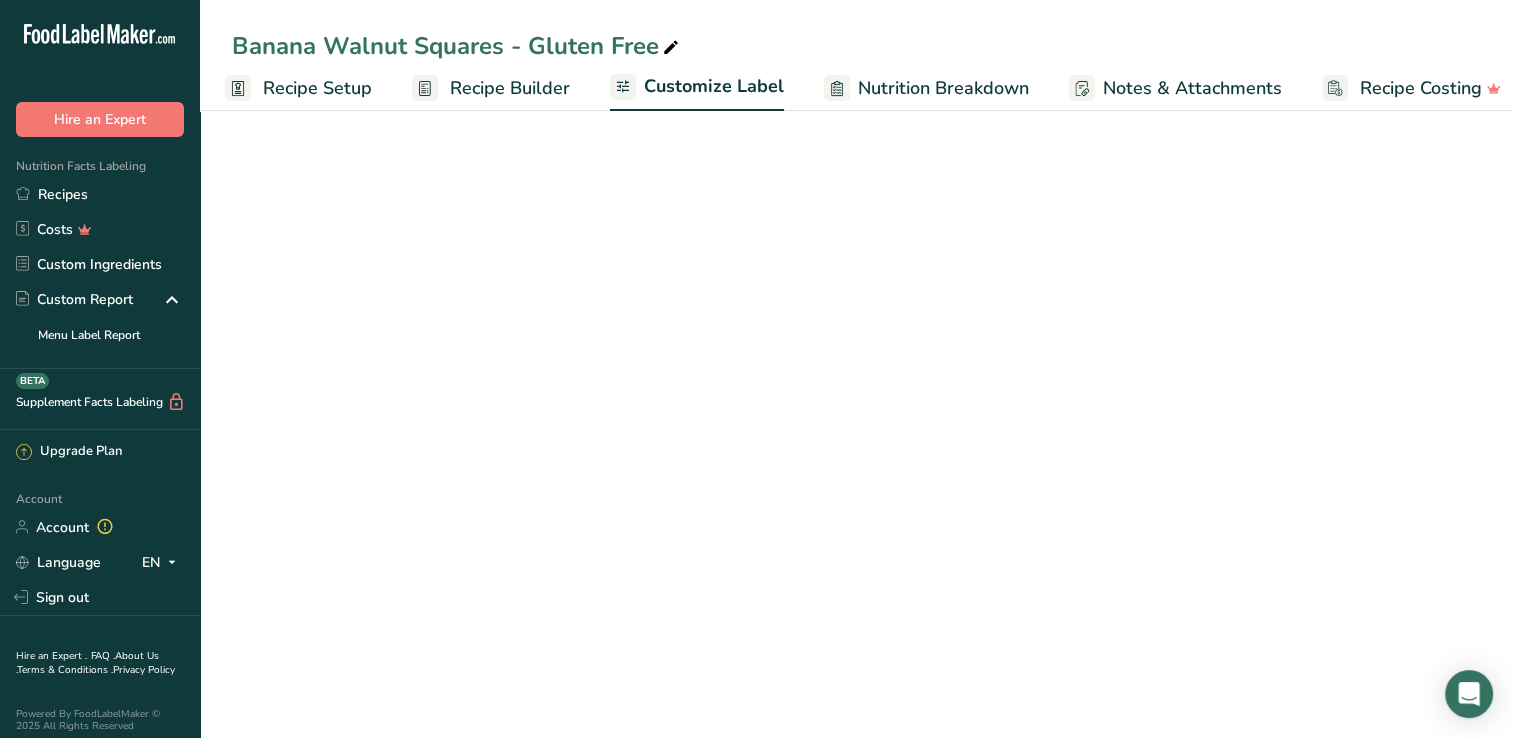 scroll, scrollTop: 0, scrollLeft: 27, axis: horizontal 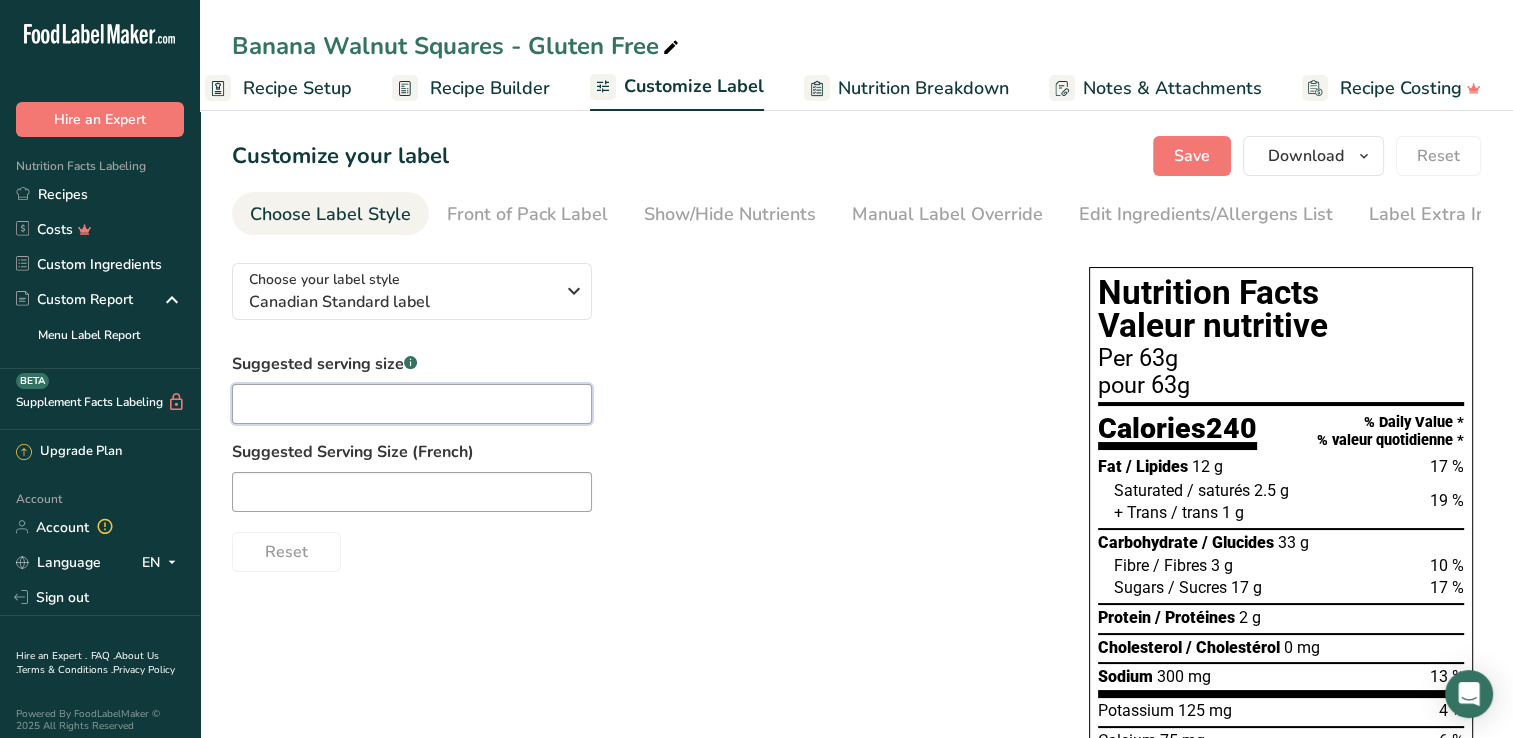 click at bounding box center (412, 404) 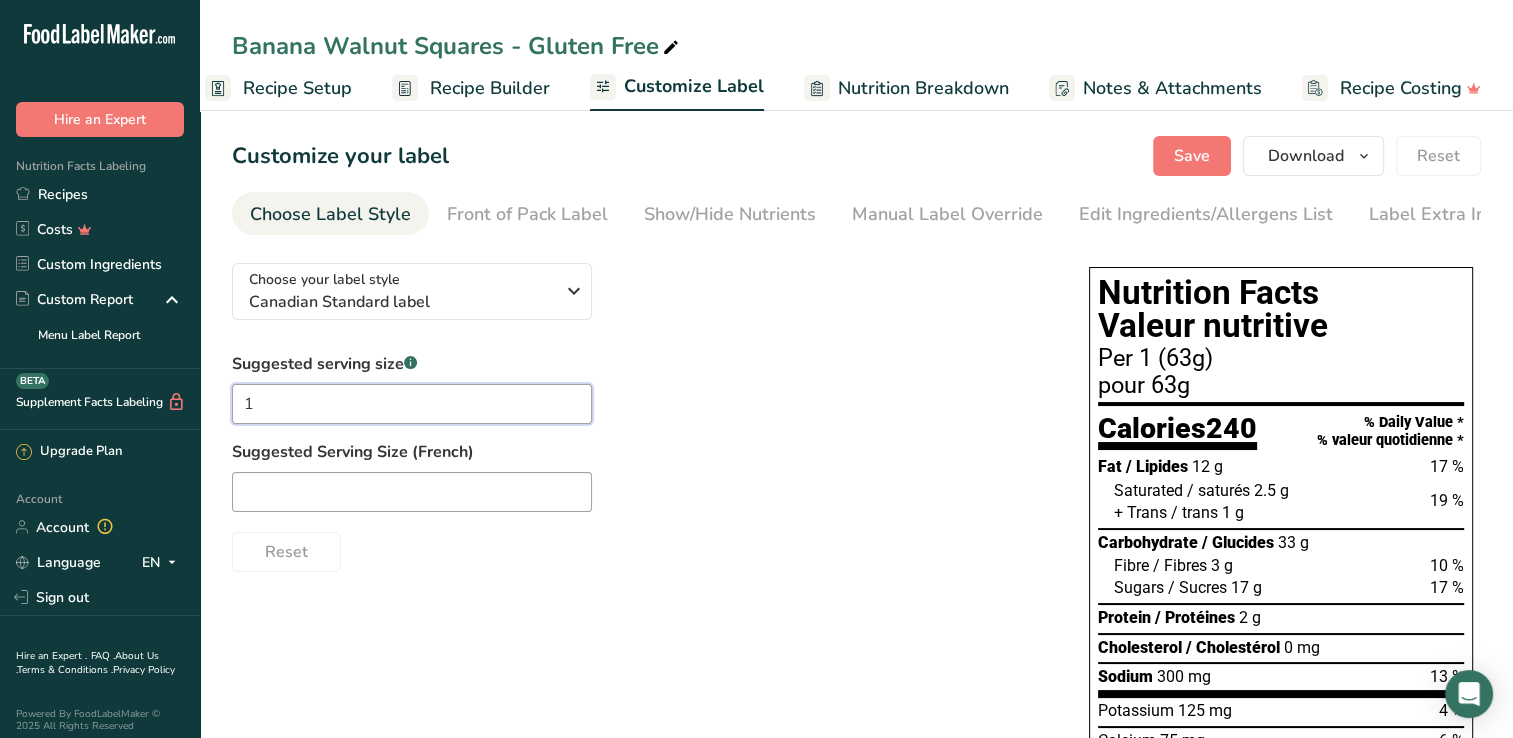 type on "1" 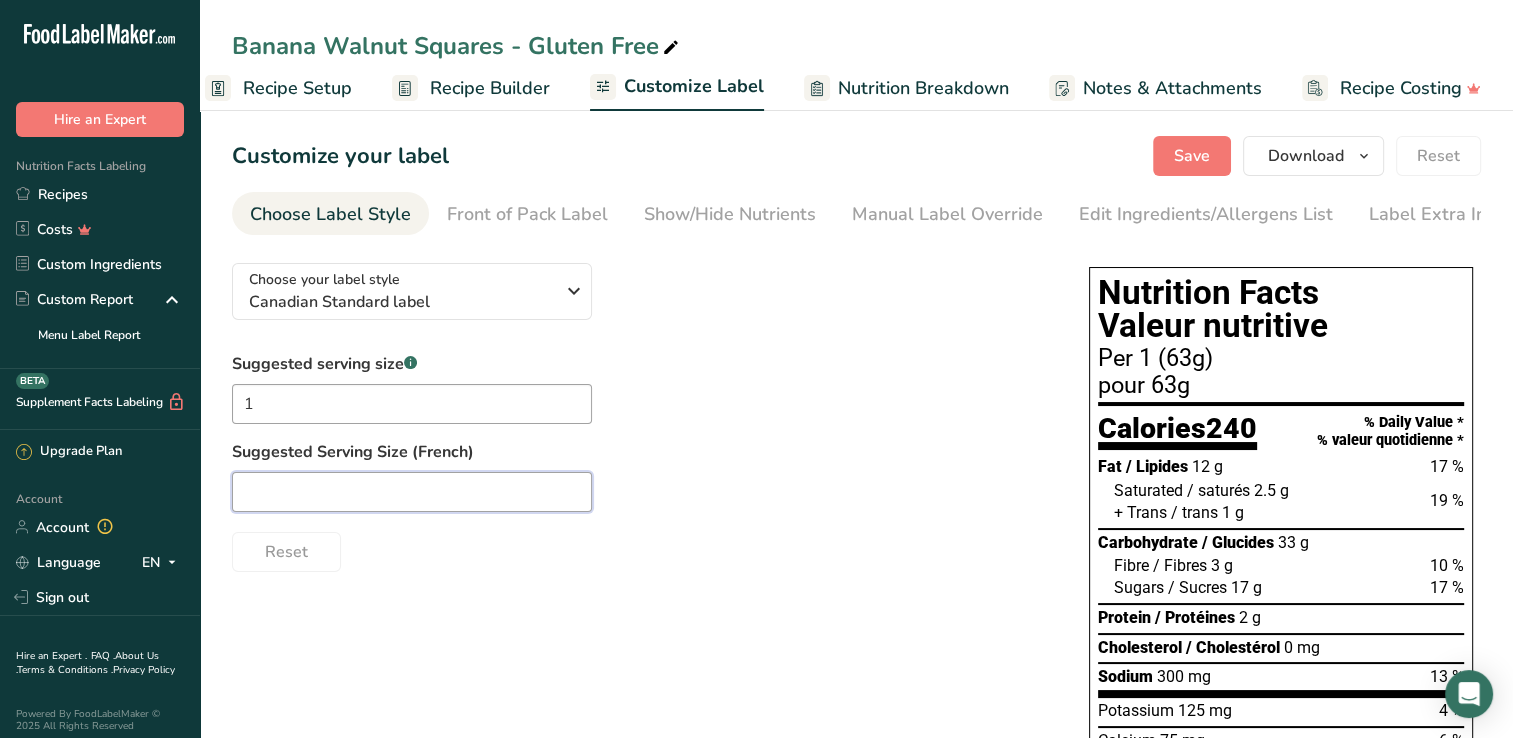 click at bounding box center (412, 492) 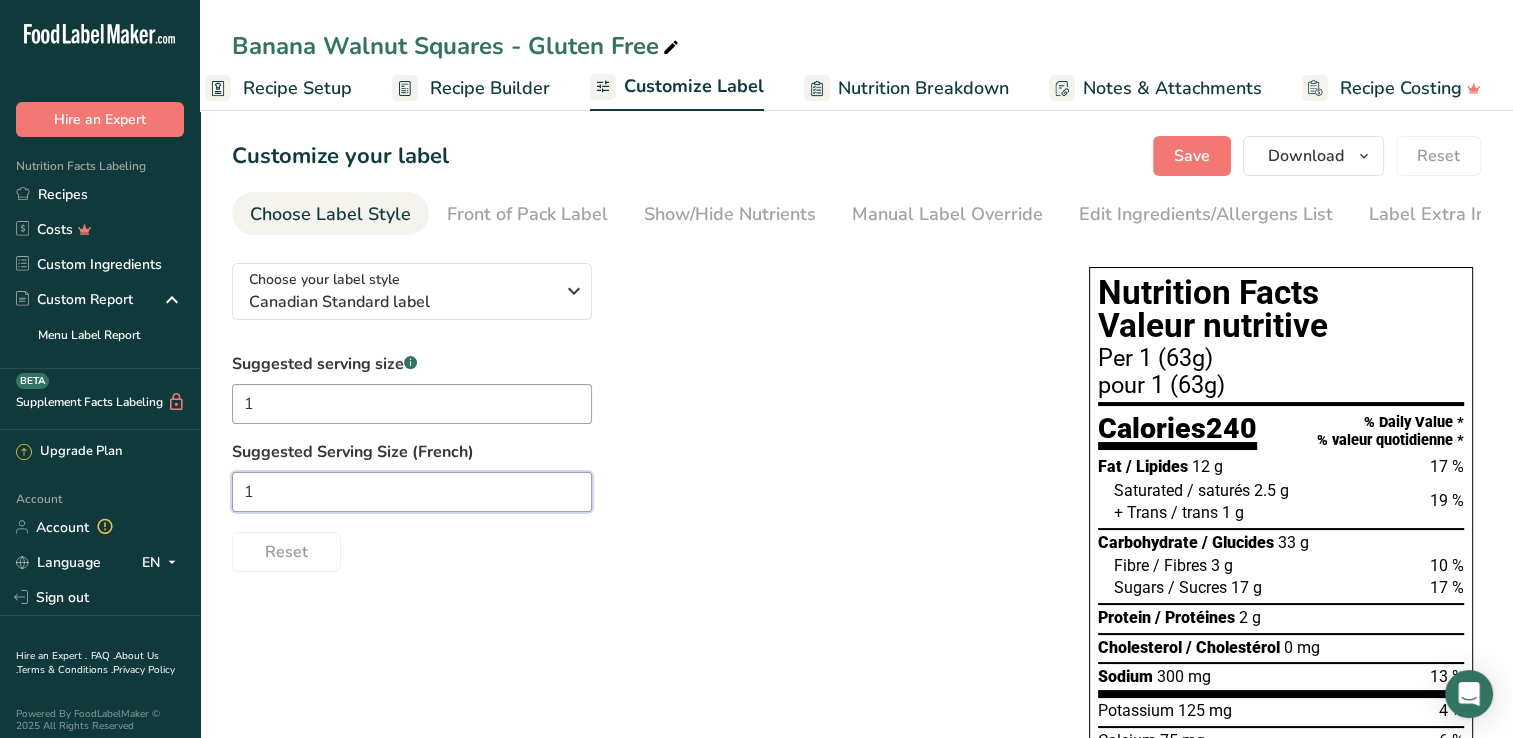 type on "1" 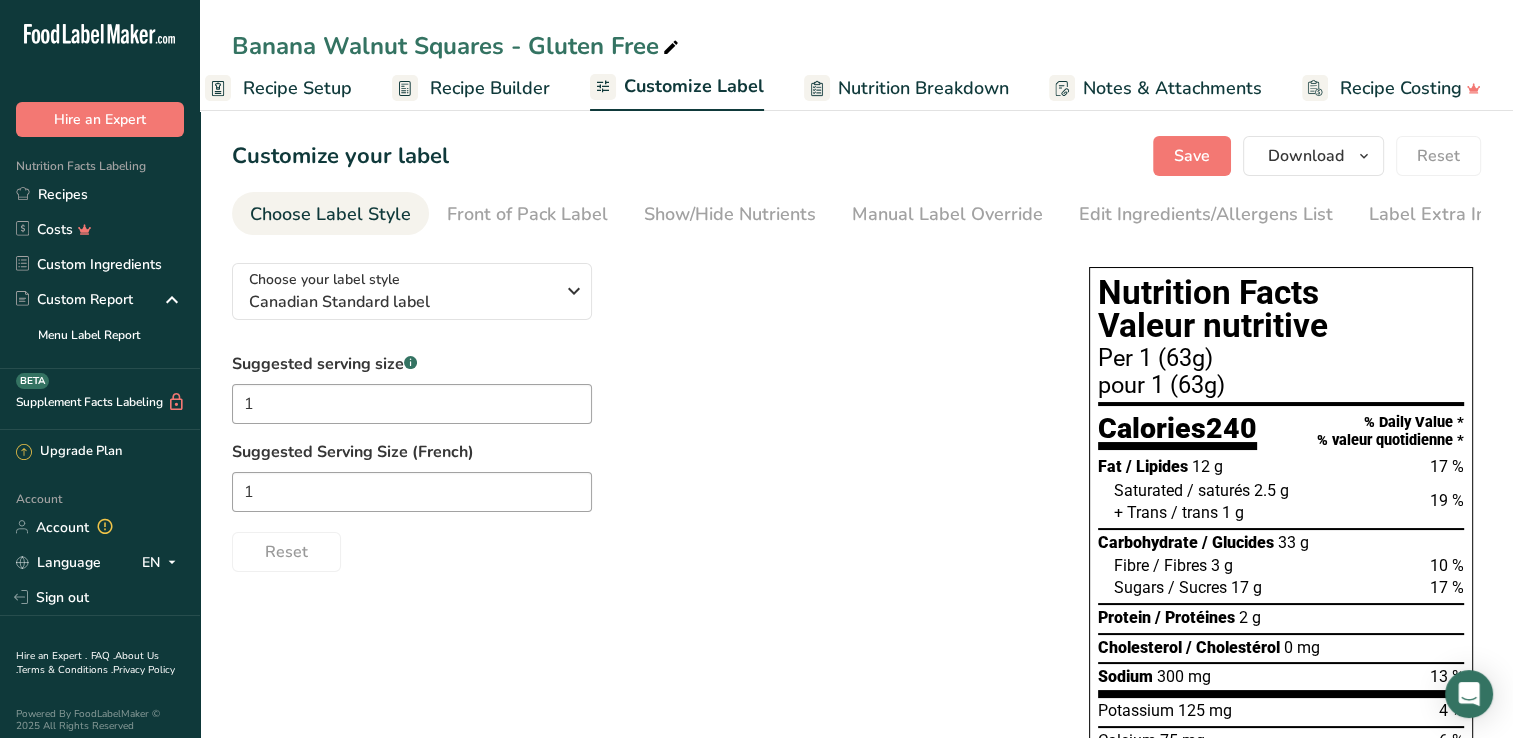 click on "Suggested serving size
.a-a{fill:#347362;}.b-a{fill:#fff;}           1                   Suggested Serving Size (French) 1
Reset" at bounding box center [640, 462] 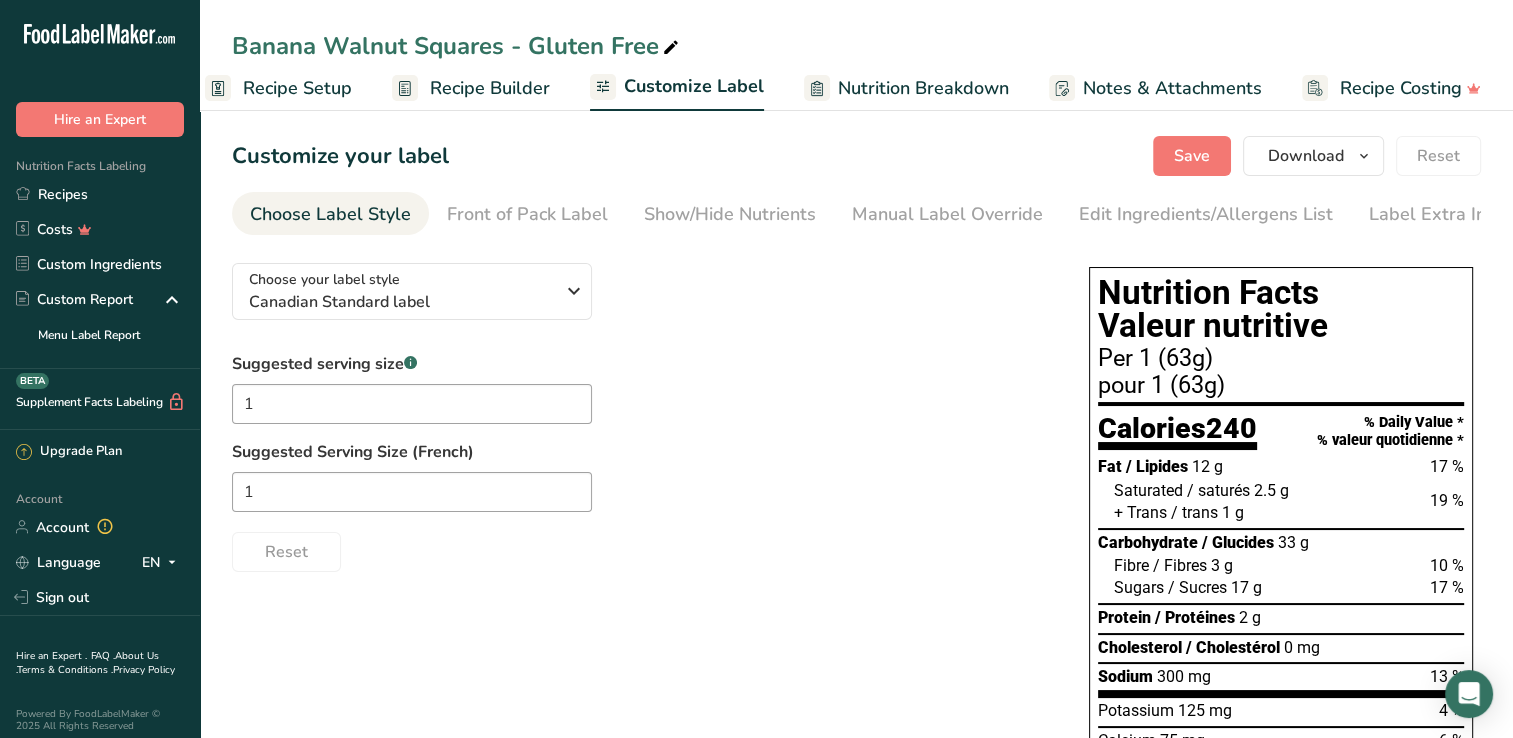 drag, startPoint x: 585, startPoint y: 221, endPoint x: 606, endPoint y: 235, distance: 25.23886 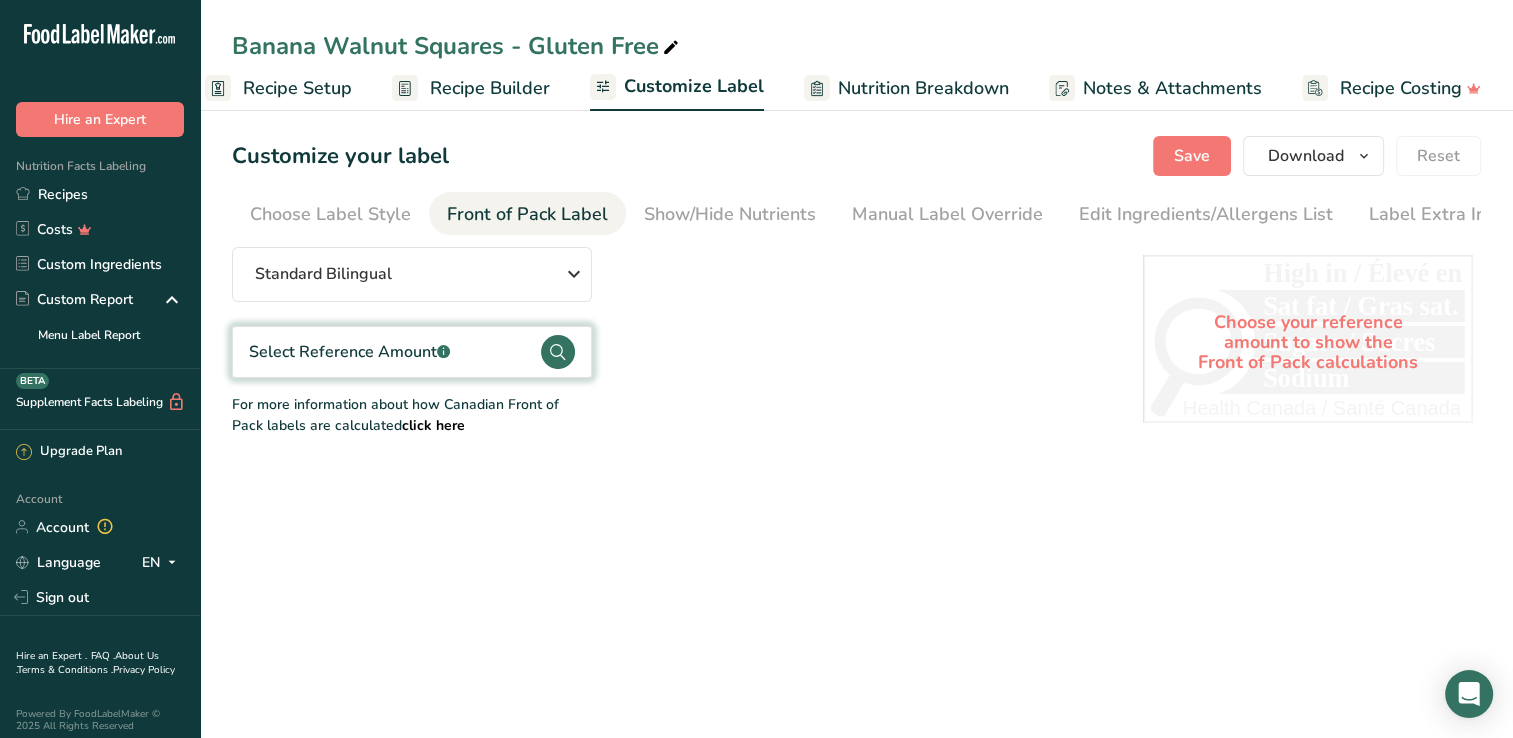 scroll, scrollTop: 0, scrollLeft: 20, axis: horizontal 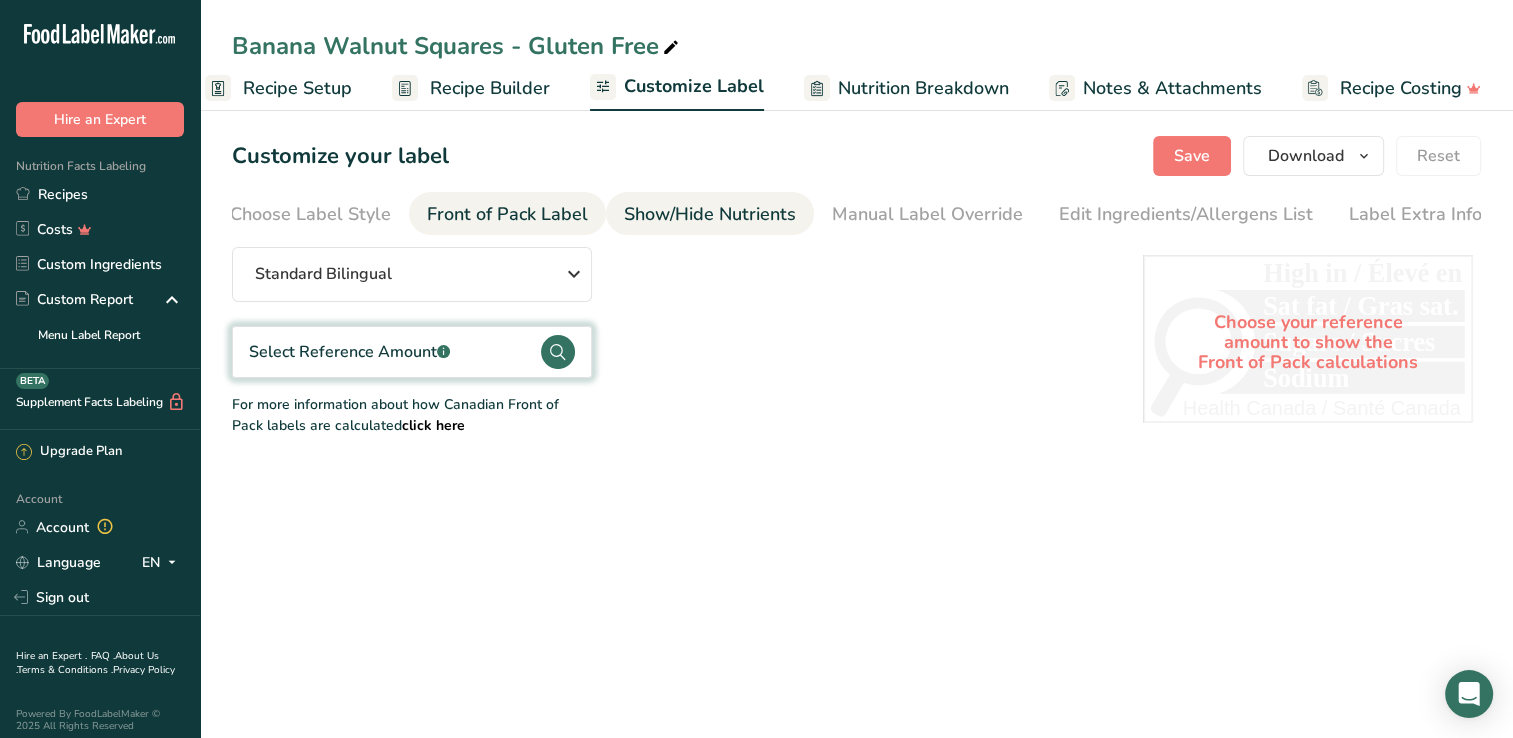 click on "Show/Hide Nutrients" at bounding box center [710, 214] 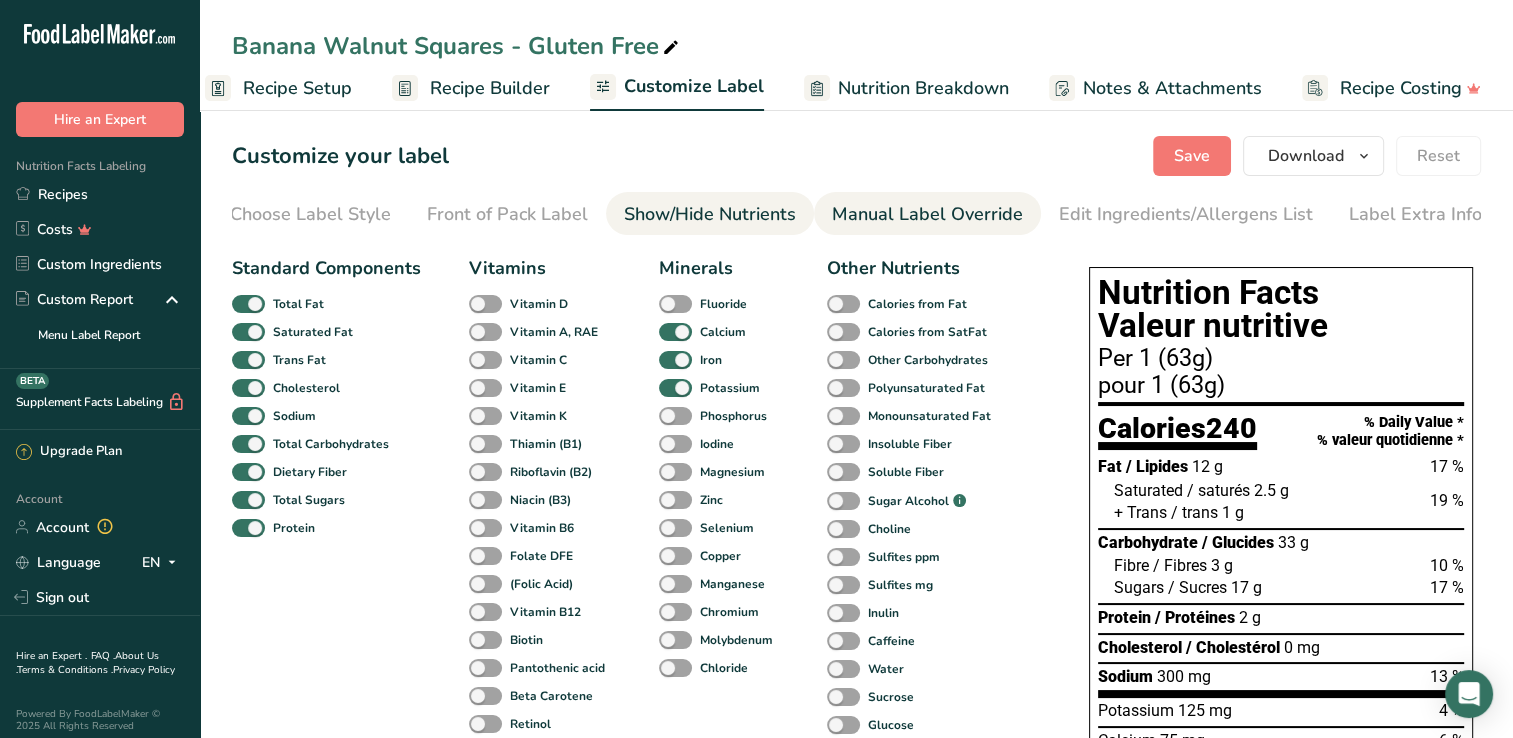 click on "Manual Label Override" at bounding box center (927, 214) 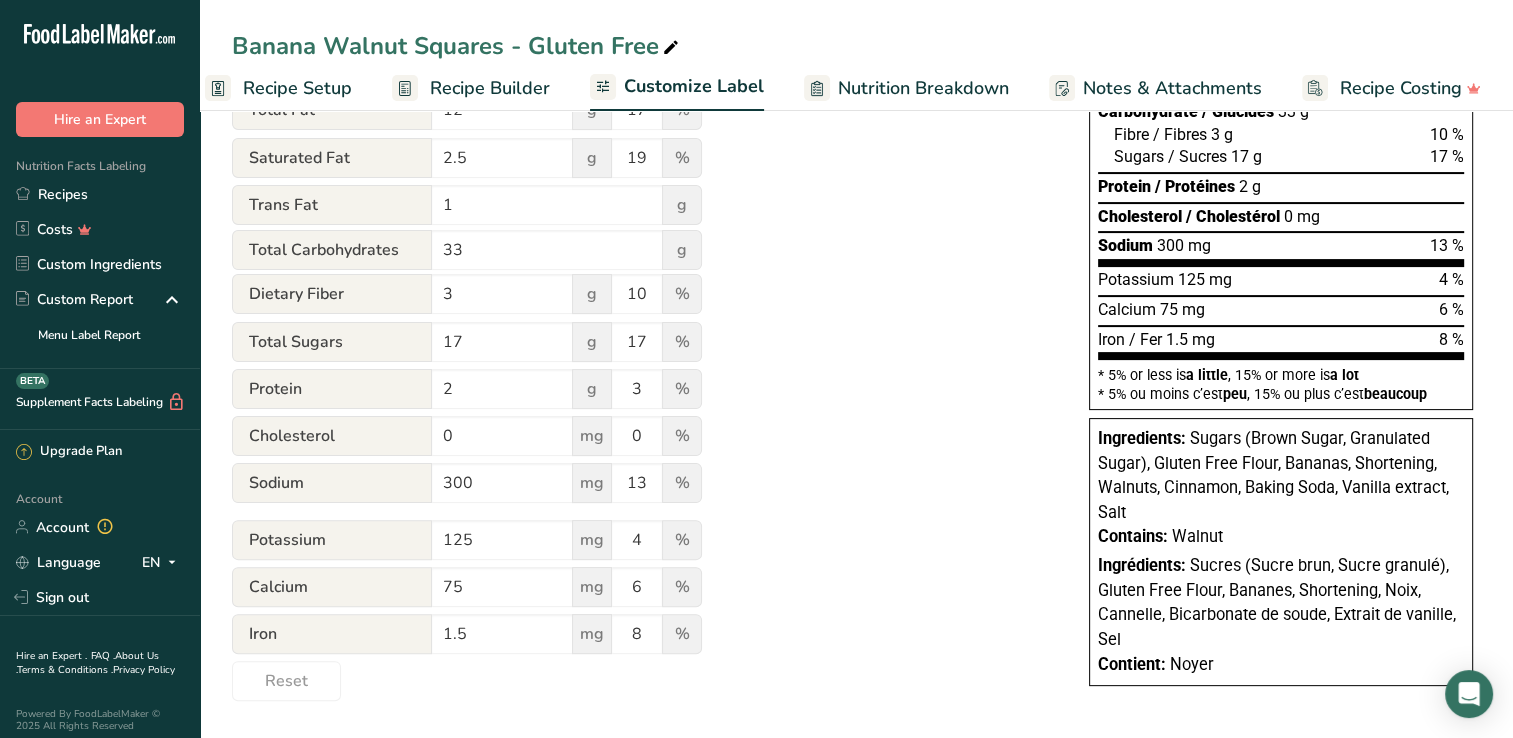 scroll, scrollTop: 0, scrollLeft: 0, axis: both 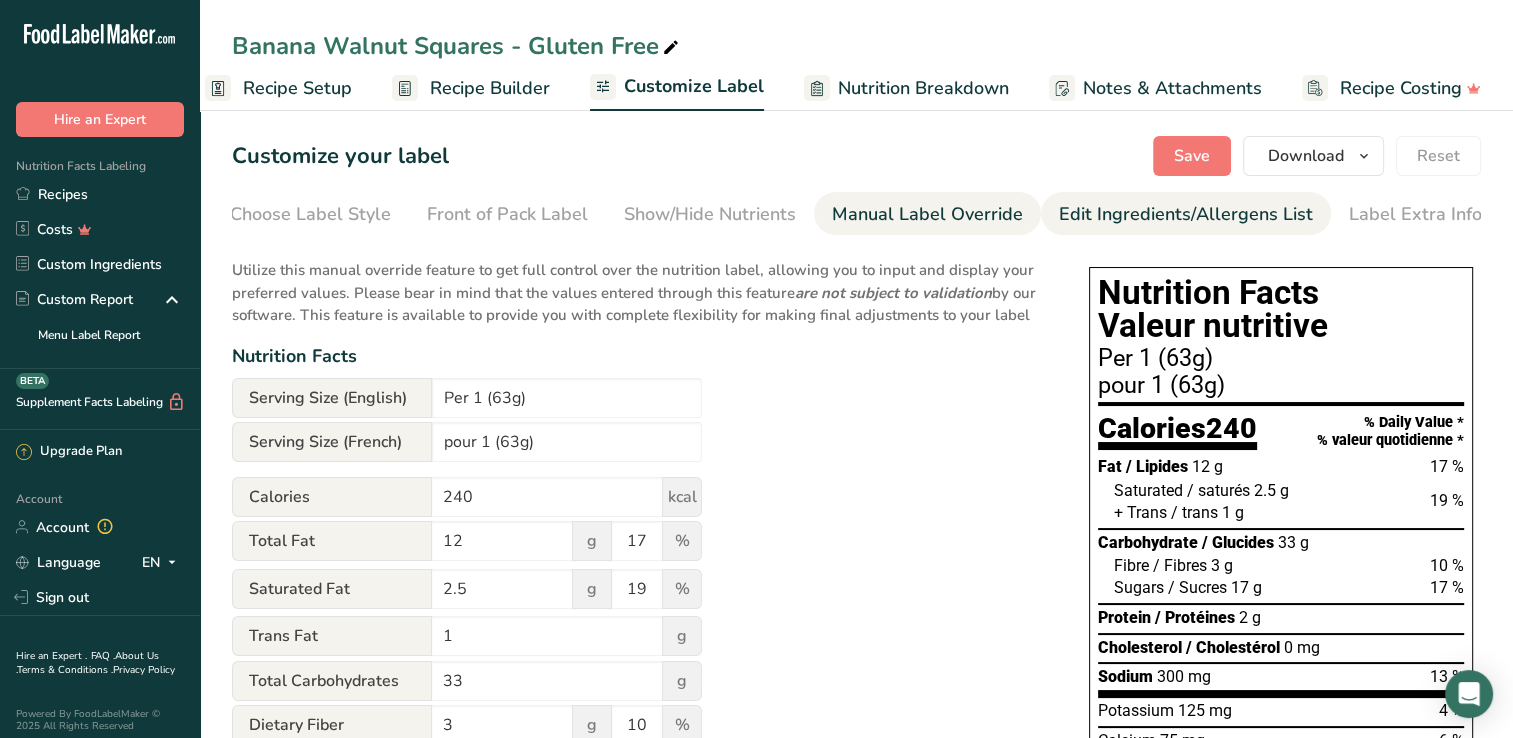click on "Edit Ingredients/Allergens List" at bounding box center [1186, 214] 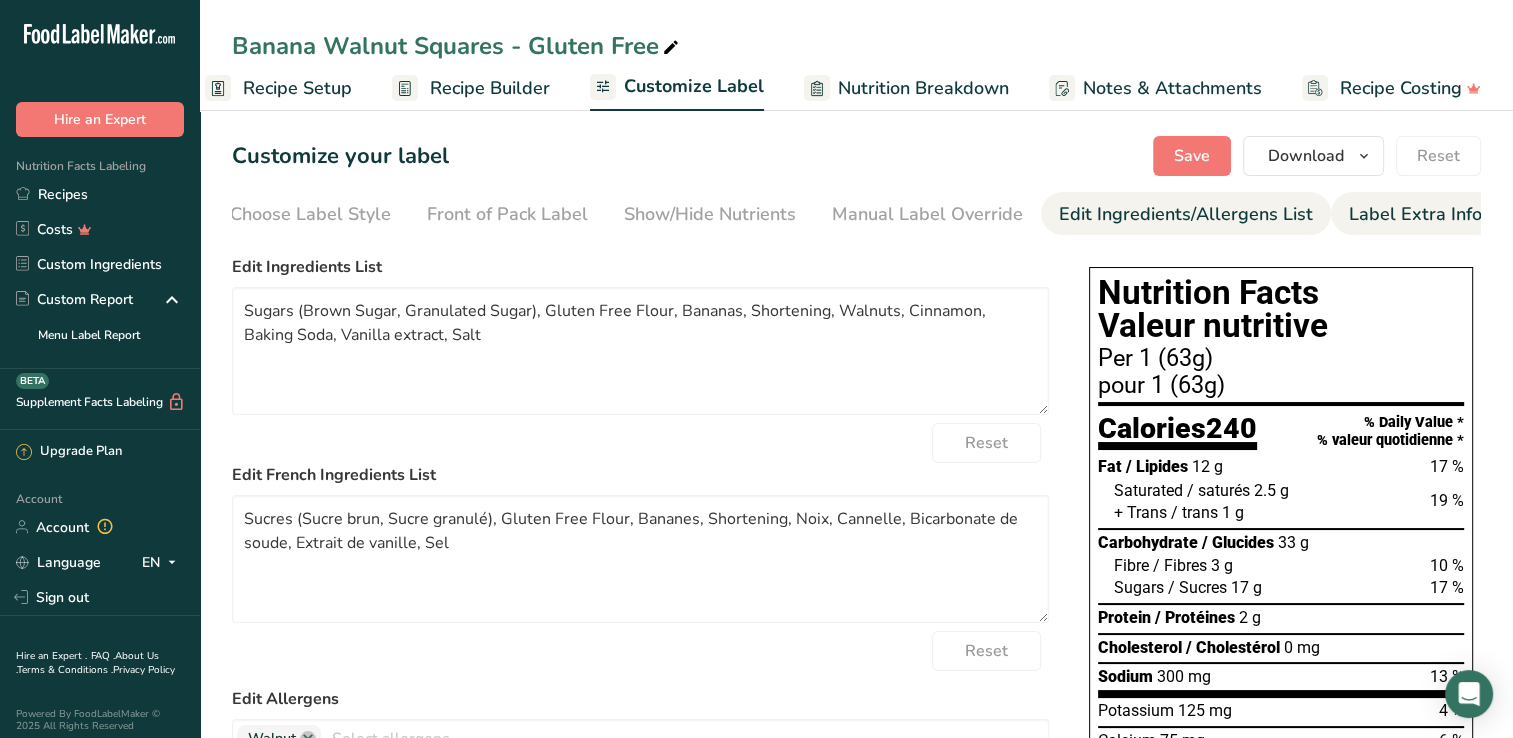 click on "Label Extra Info" at bounding box center [1415, 214] 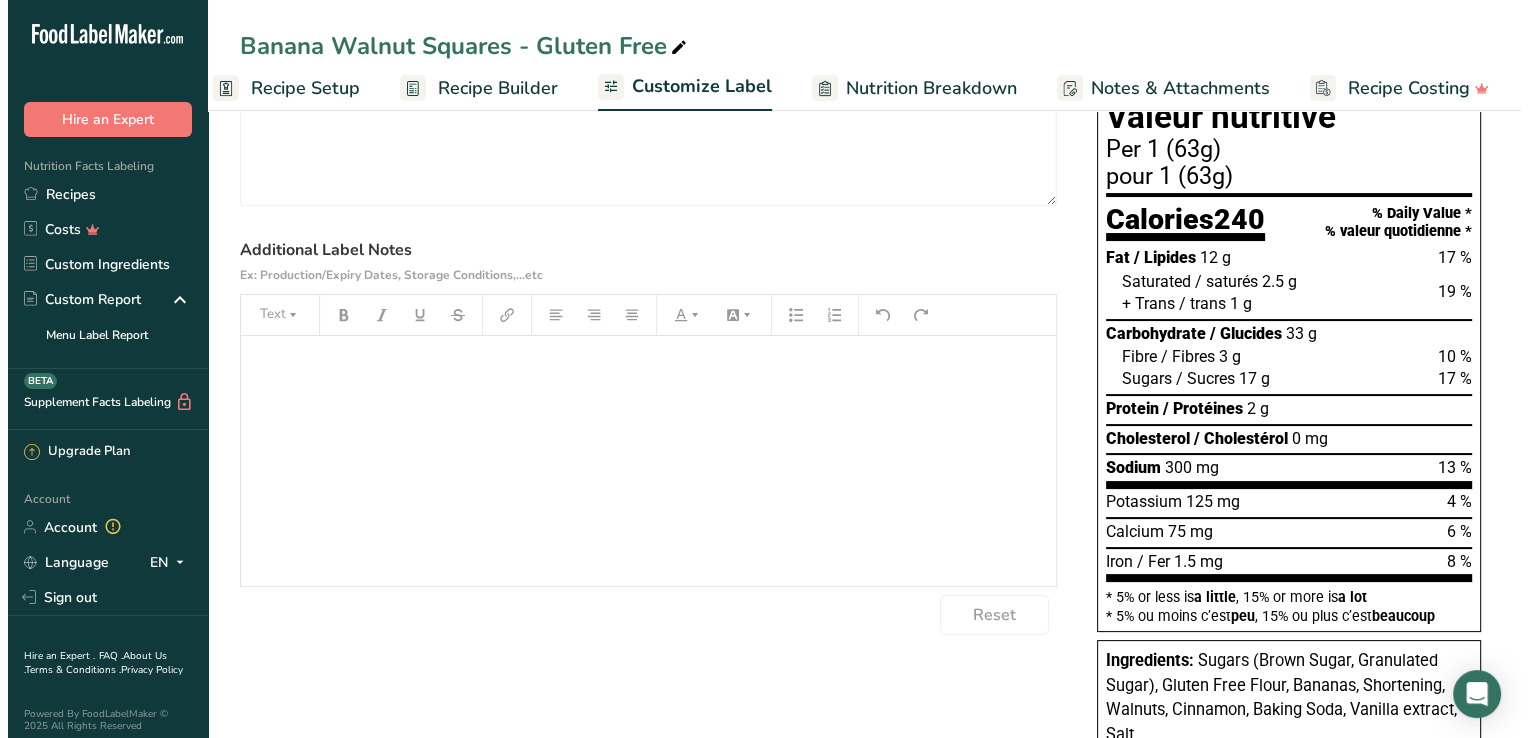 scroll, scrollTop: 0, scrollLeft: 0, axis: both 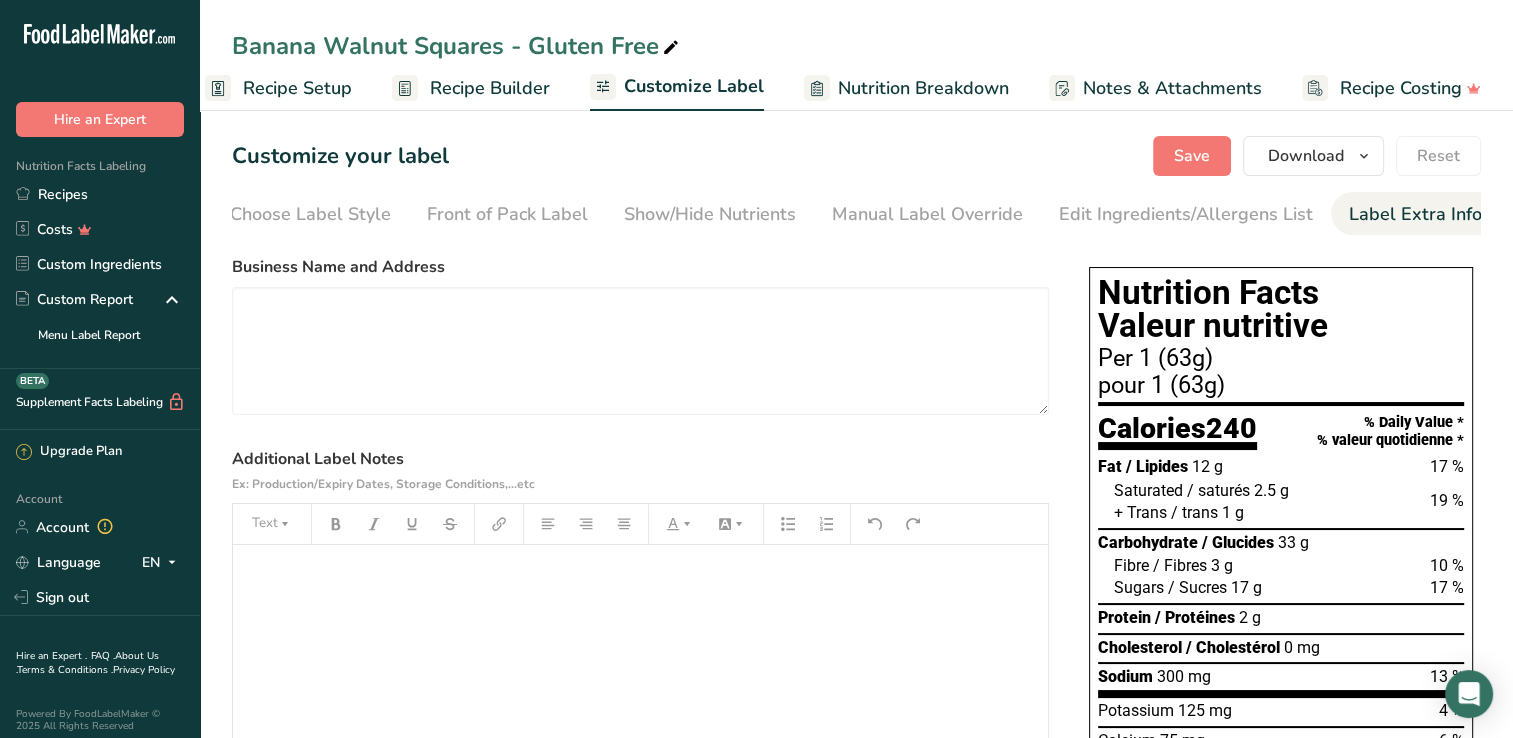 click on "Notes & Attachments" at bounding box center [1172, 88] 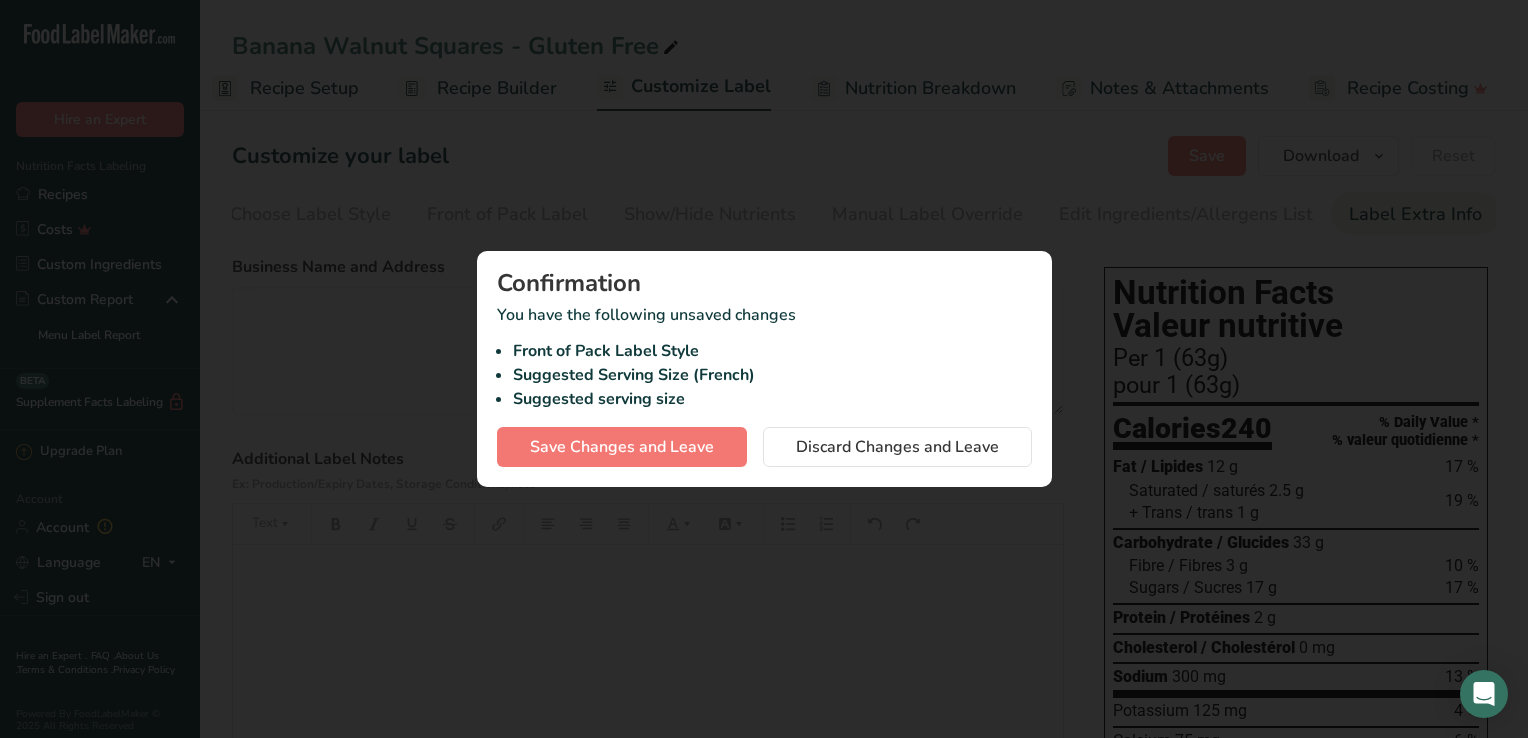 scroll, scrollTop: 0, scrollLeft: 4, axis: horizontal 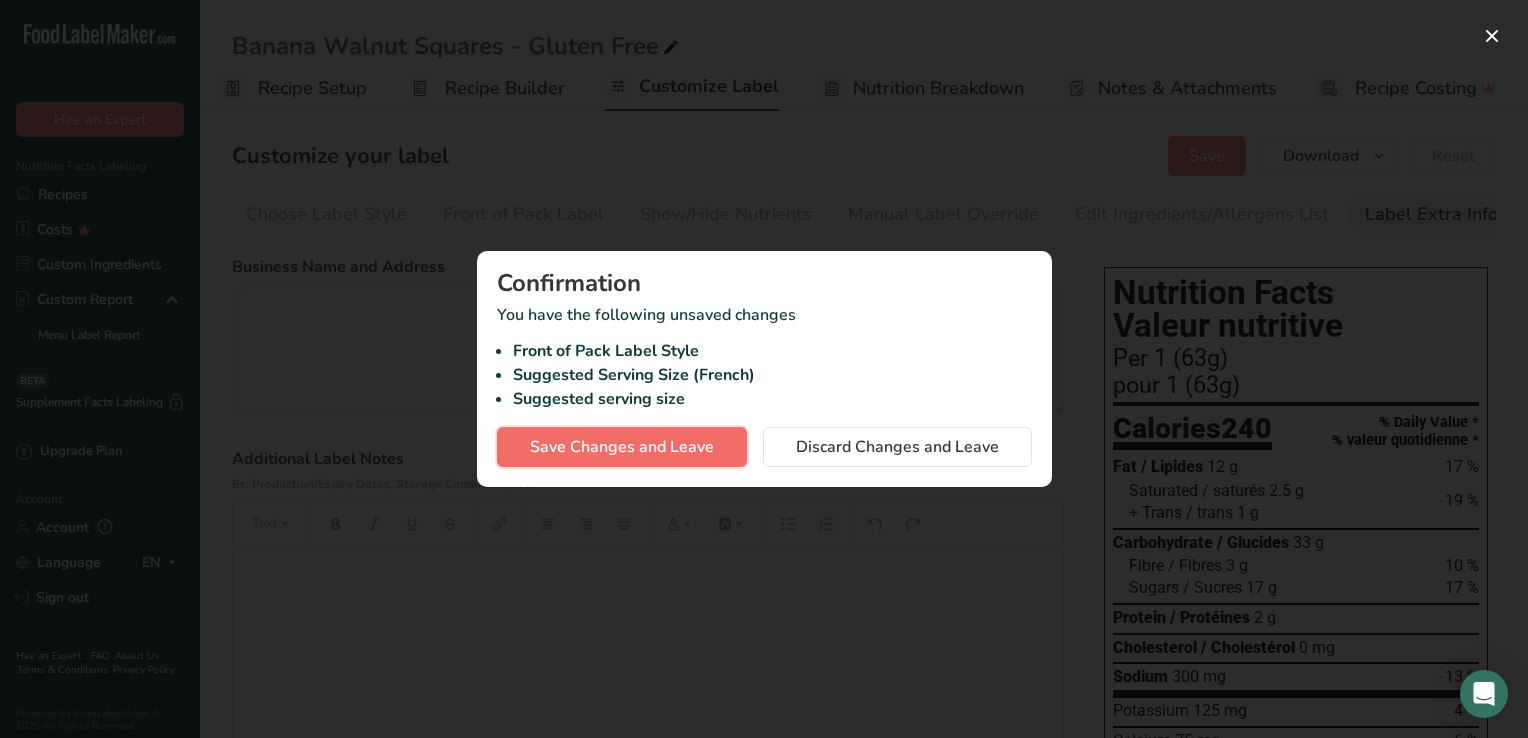 click on "Save Changes and Leave" at bounding box center [622, 447] 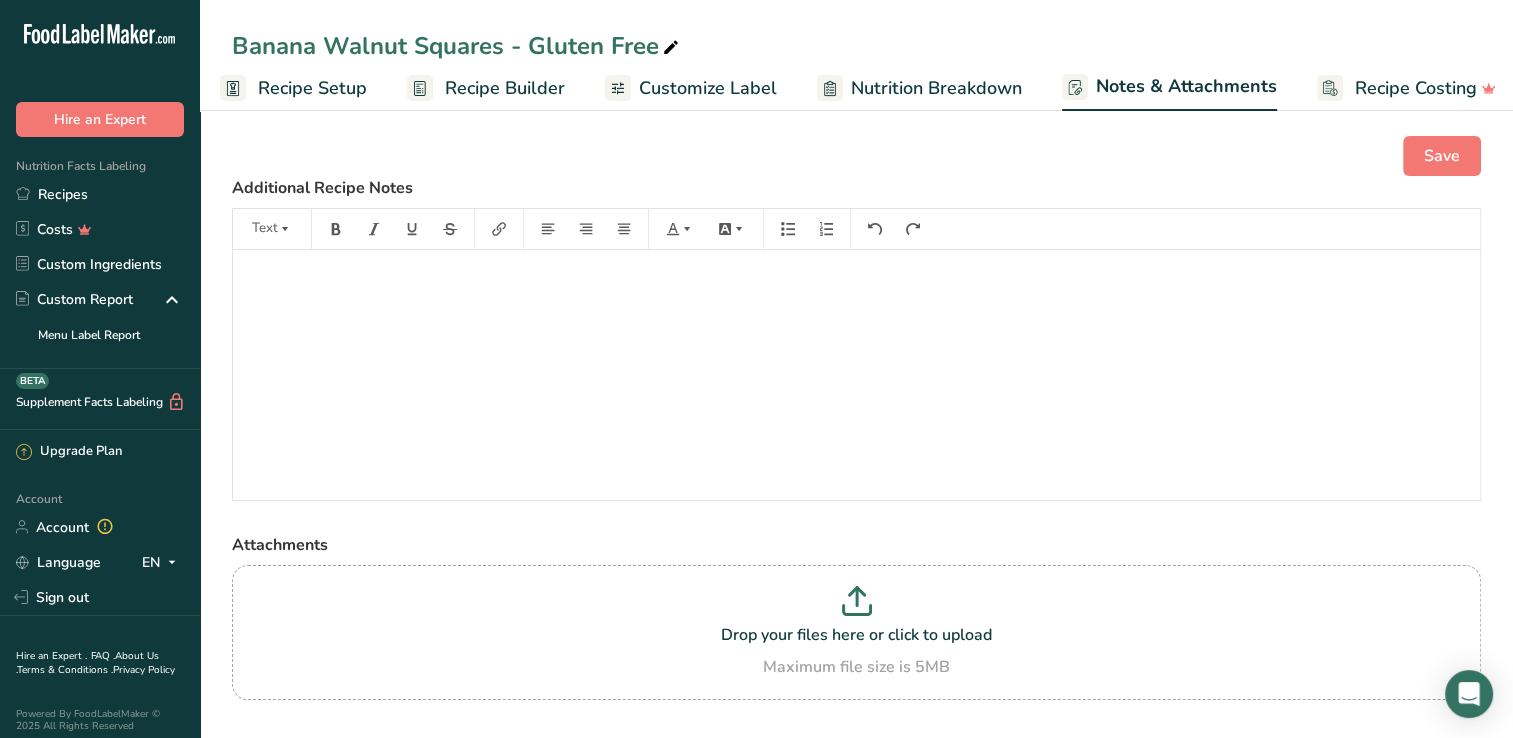 click on "Recipe Setup" at bounding box center [312, 88] 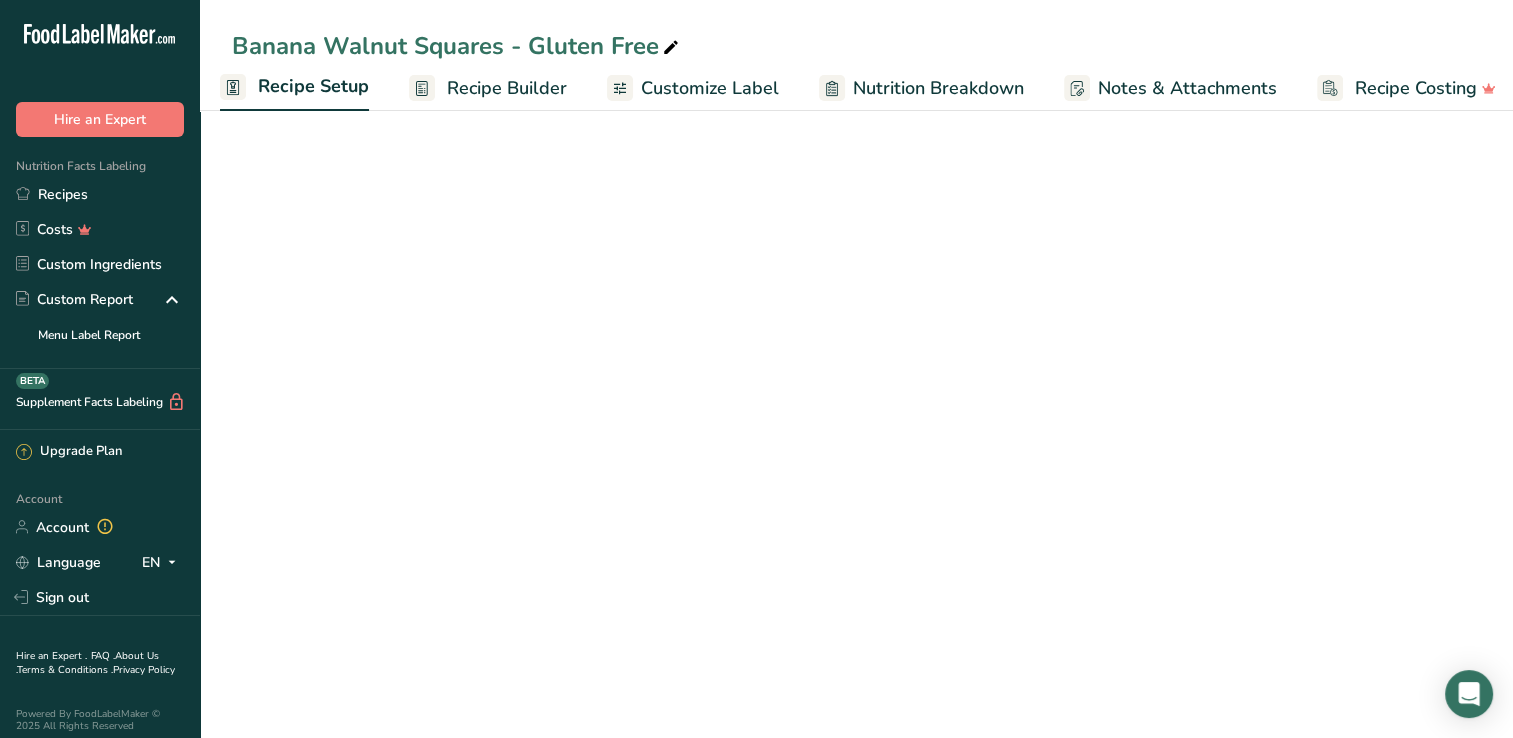 scroll, scrollTop: 0, scrollLeft: 7, axis: horizontal 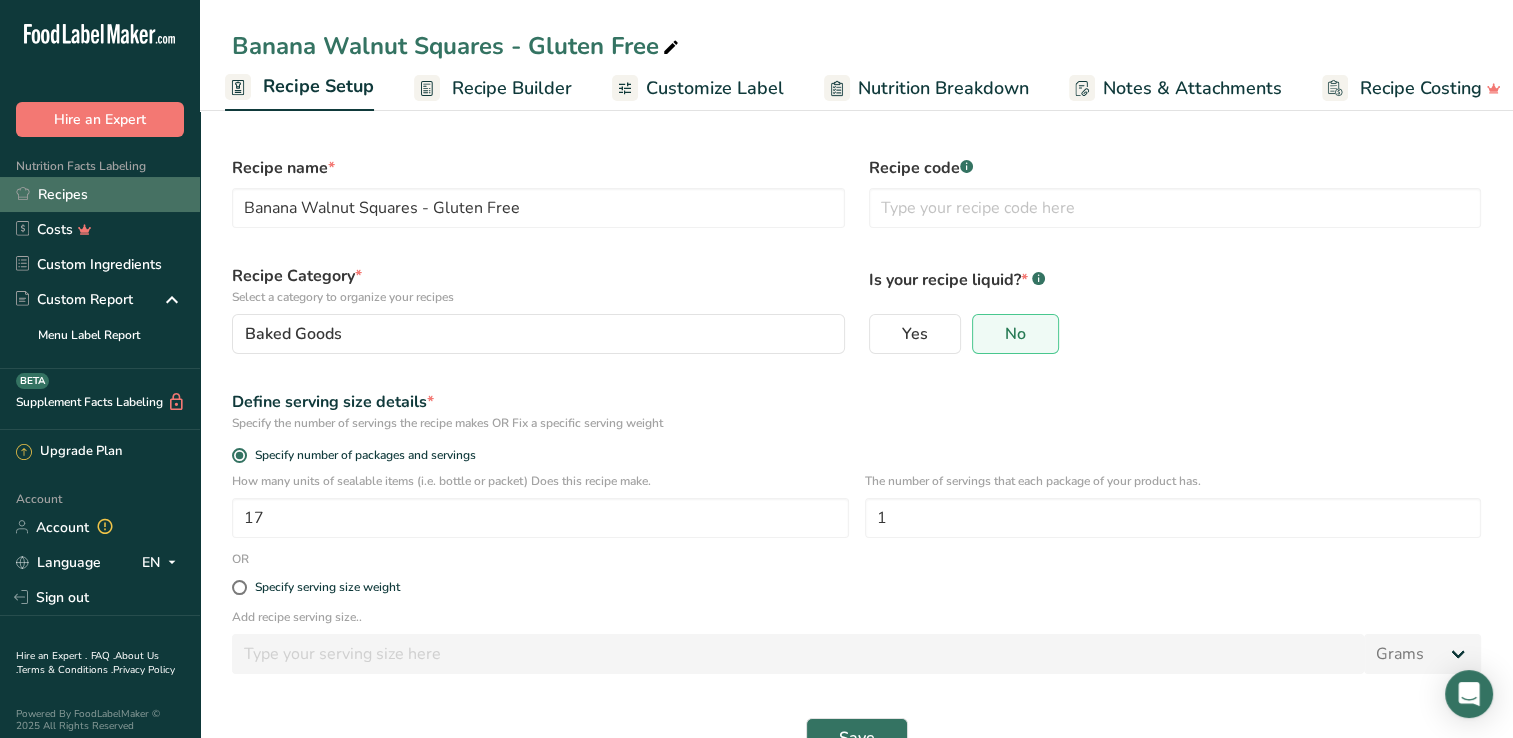 click on "Recipes" at bounding box center [100, 194] 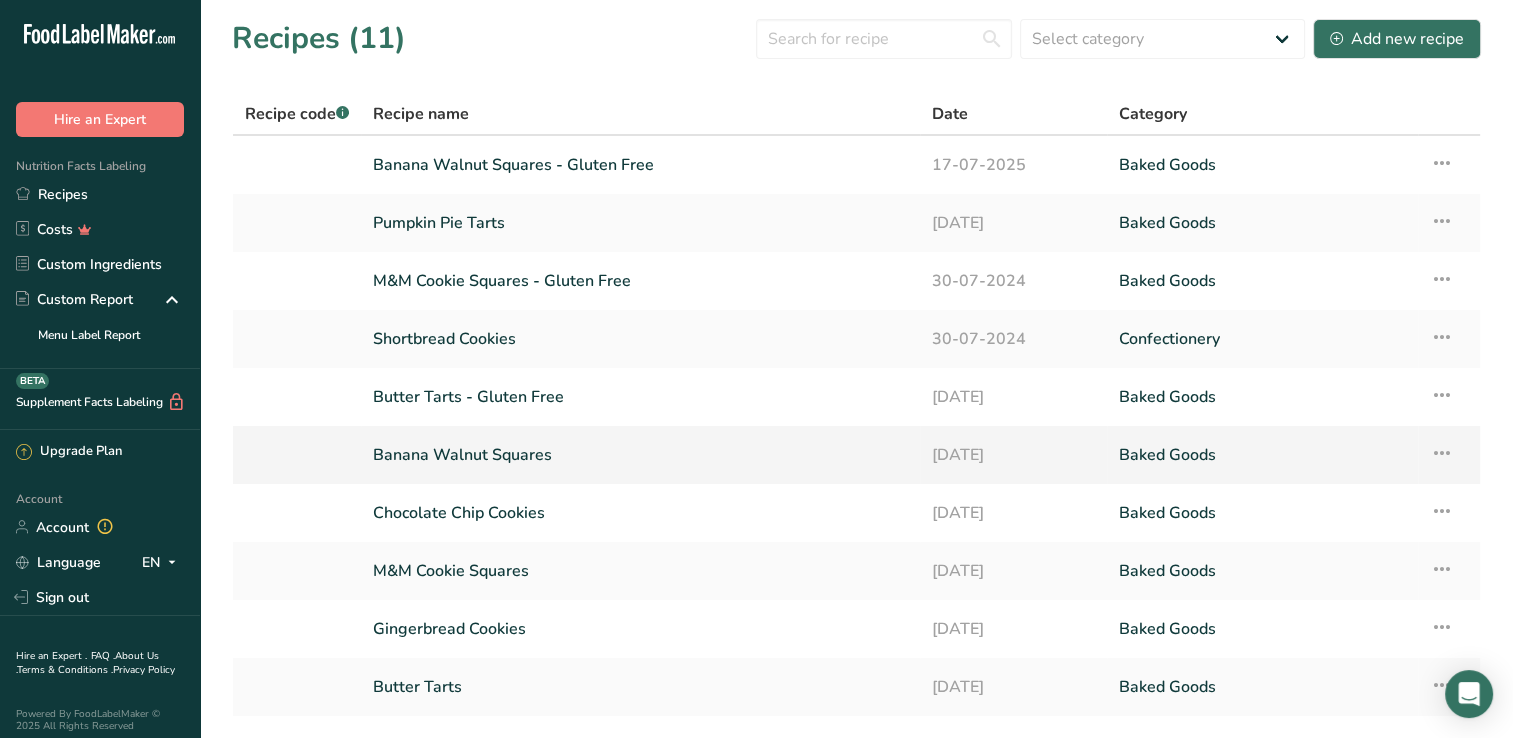 click on "Banana Walnut Squares" at bounding box center (640, 455) 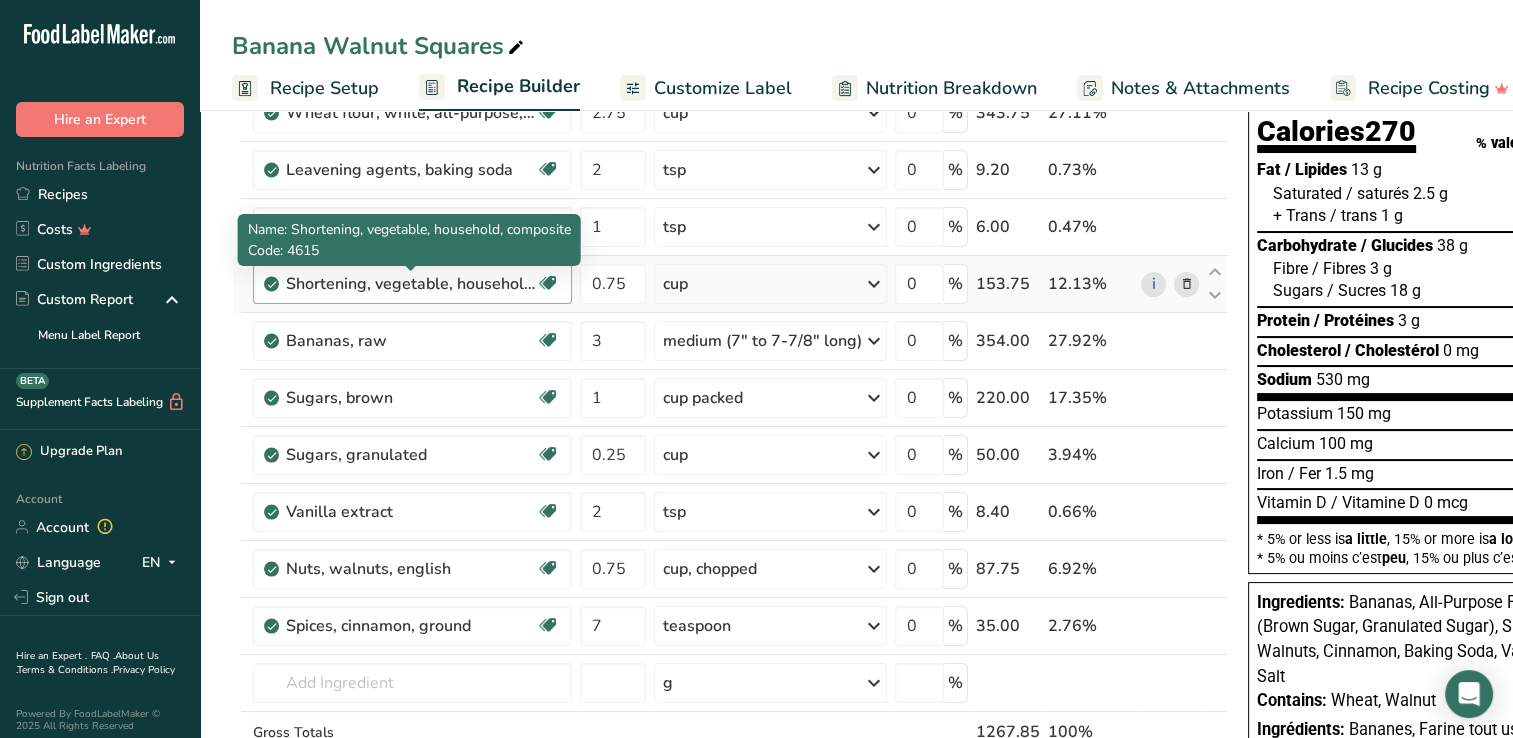 scroll, scrollTop: 200, scrollLeft: 0, axis: vertical 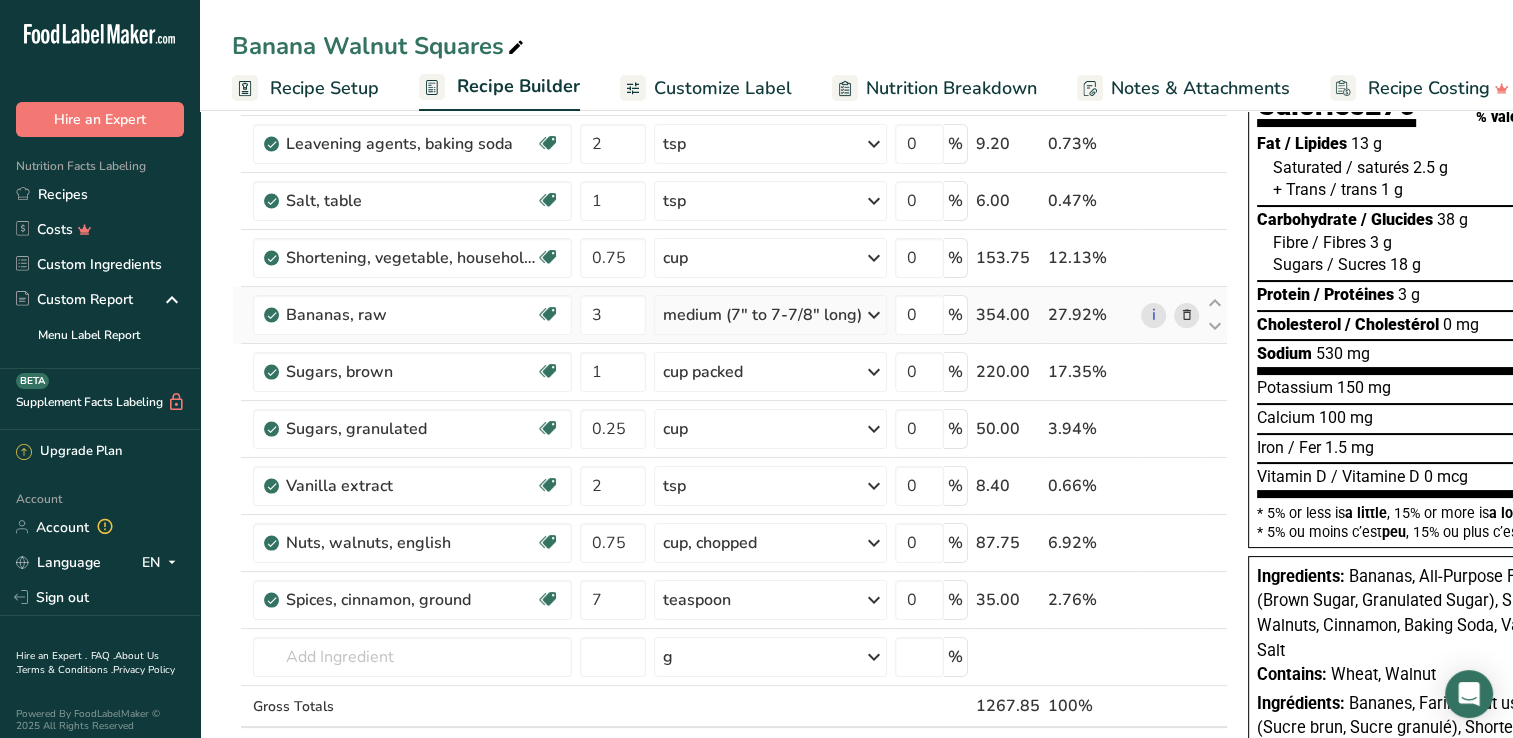 click at bounding box center (874, 315) 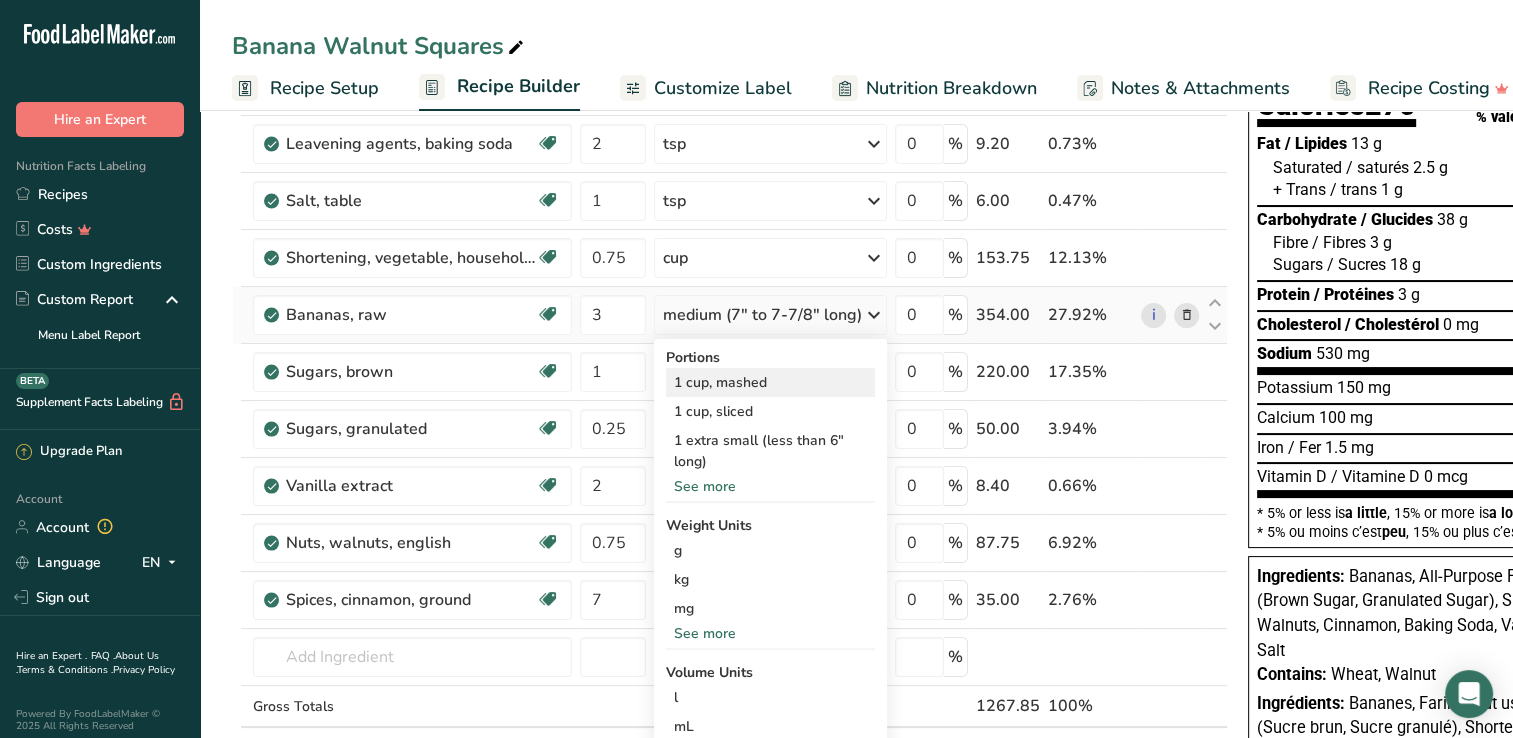 click on "1 cup, mashed" at bounding box center (770, 382) 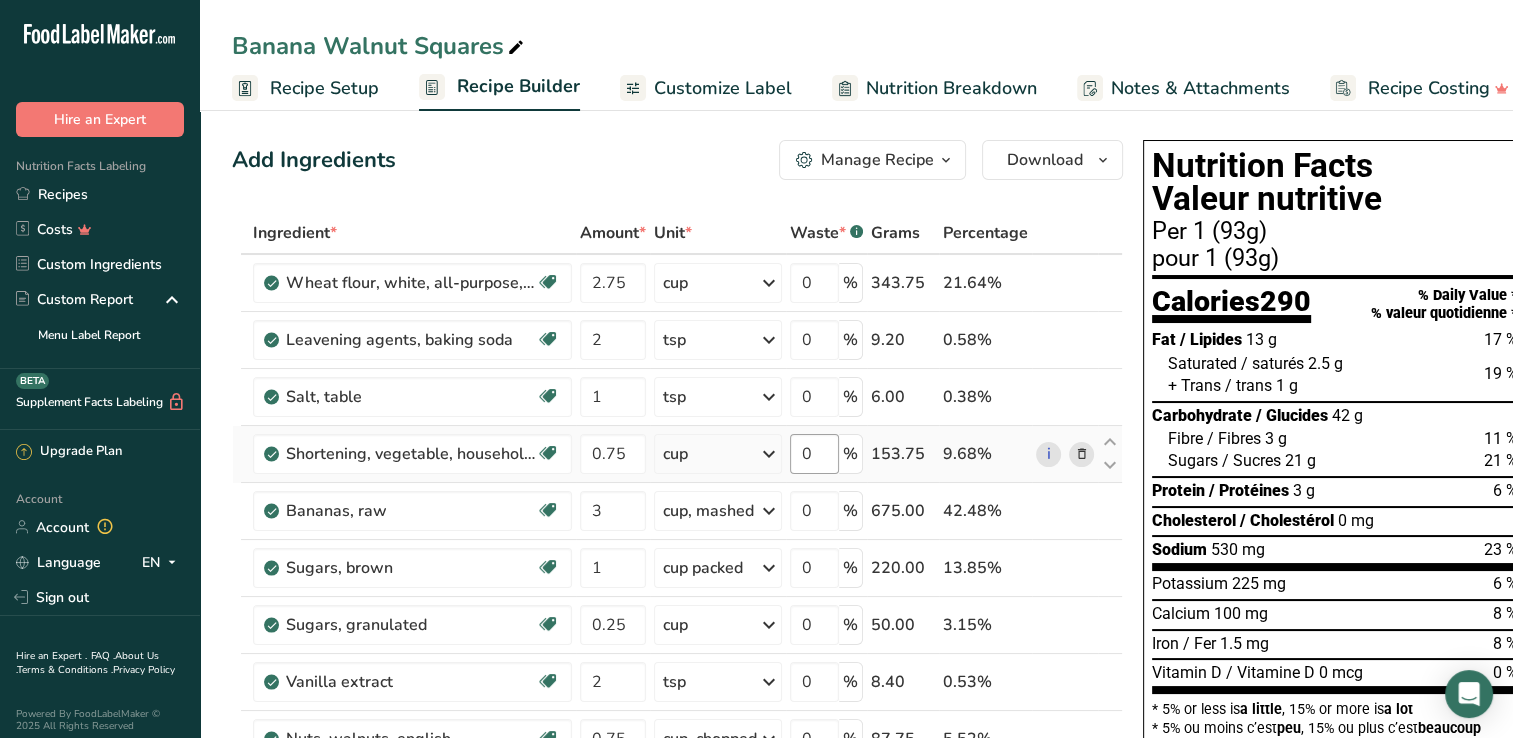 scroll, scrollTop: 0, scrollLeft: 0, axis: both 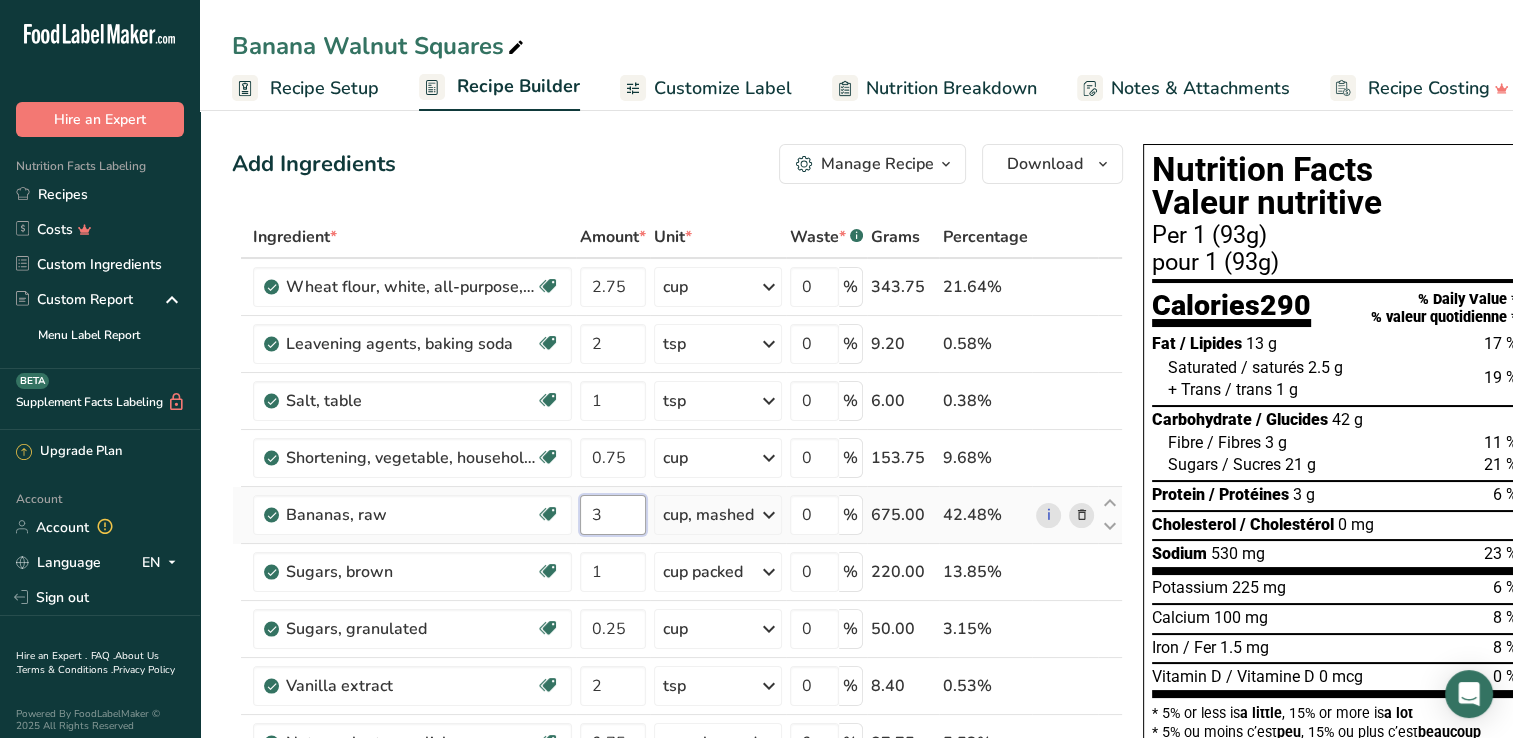 click on "3" at bounding box center [613, 515] 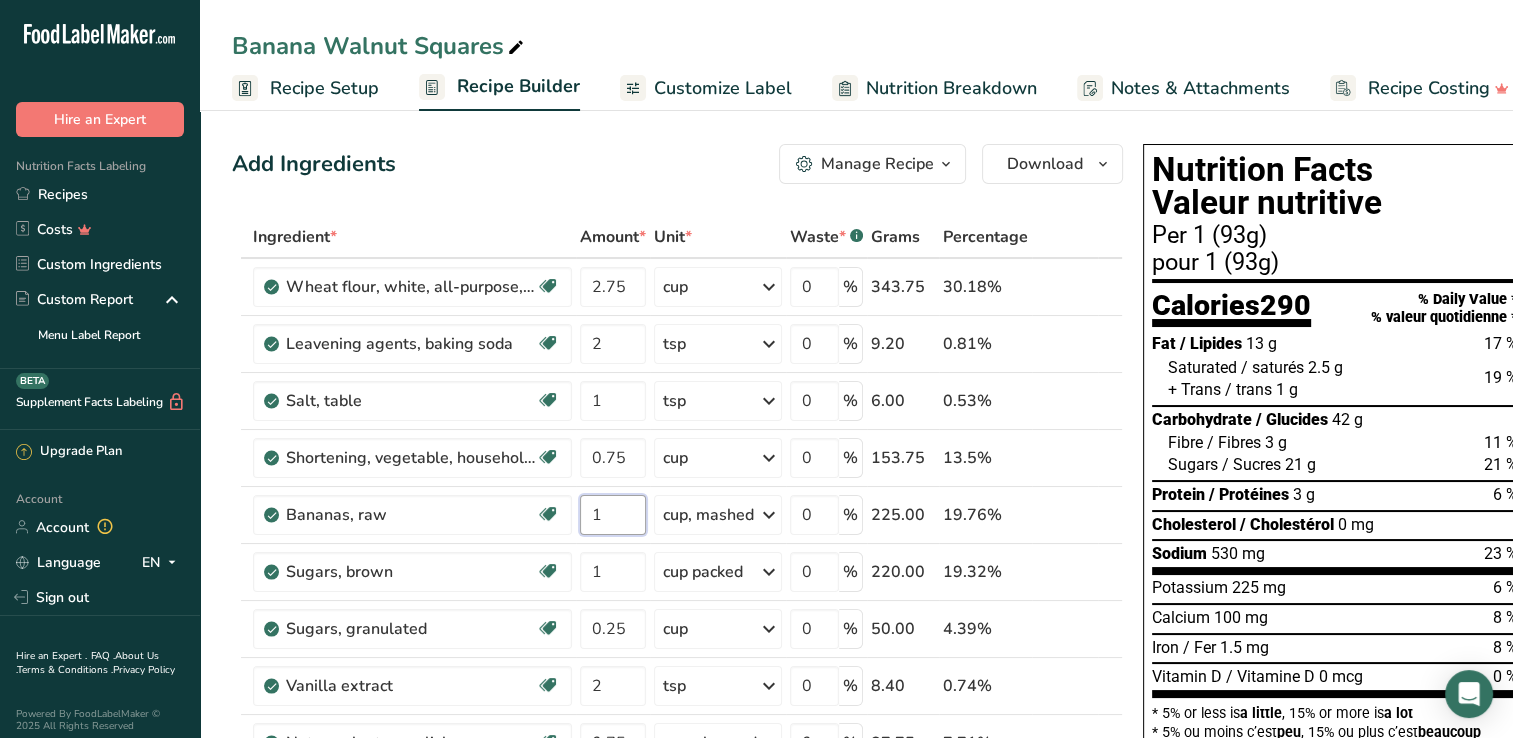 type on "1" 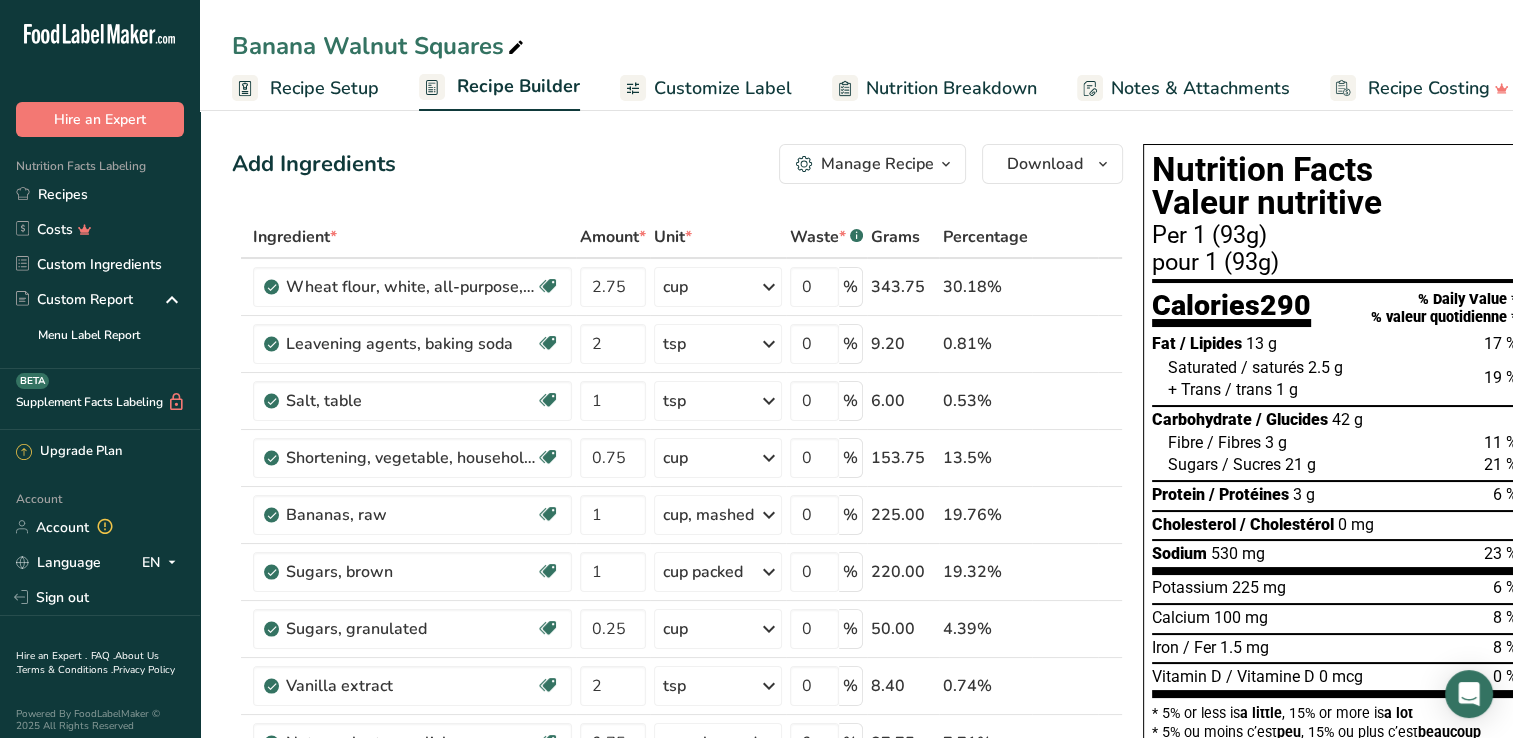 click on "Add Ingredients
Manage Recipe         Delete Recipe           Duplicate Recipe             Scale Recipe             Save as Sub-Recipe   .a-a{fill:#347362;}.b-a{fill:#fff;}                               Nutrition Breakdown                 Recipe Card
NEW
Amino Acids Pattern Report           Activity History
Download
Choose your preferred label style
Standard FDA label
Standard FDA label
The most common format for nutrition facts labels in compliance with the FDA's typeface, style and requirements
Tabular FDA label
A label format compliant with the FDA regulations presented in a tabular (horizontal) display.
Linear FDA label
A simple linear display for small sized packages.
Simplified FDA label" at bounding box center [683, 919] 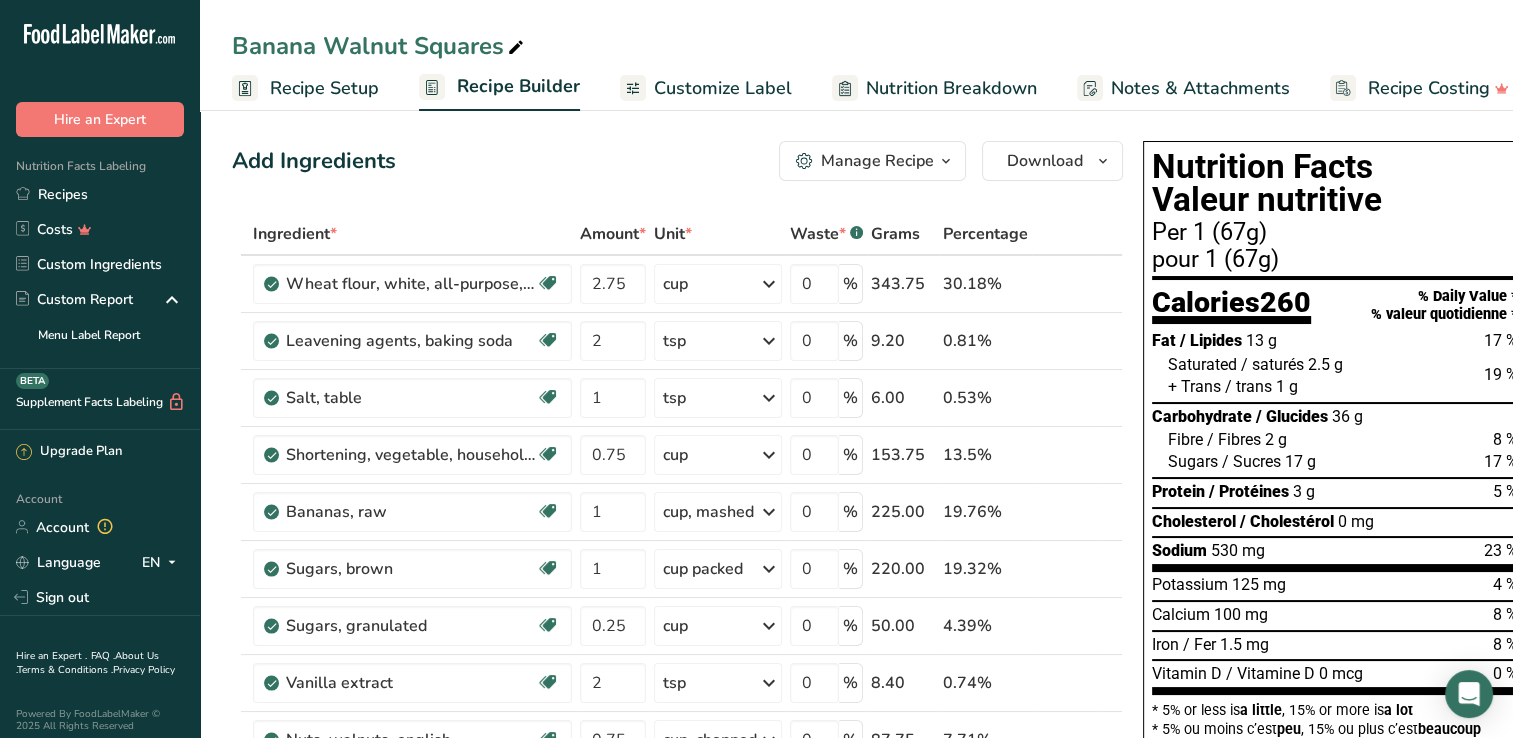 scroll, scrollTop: 0, scrollLeft: 0, axis: both 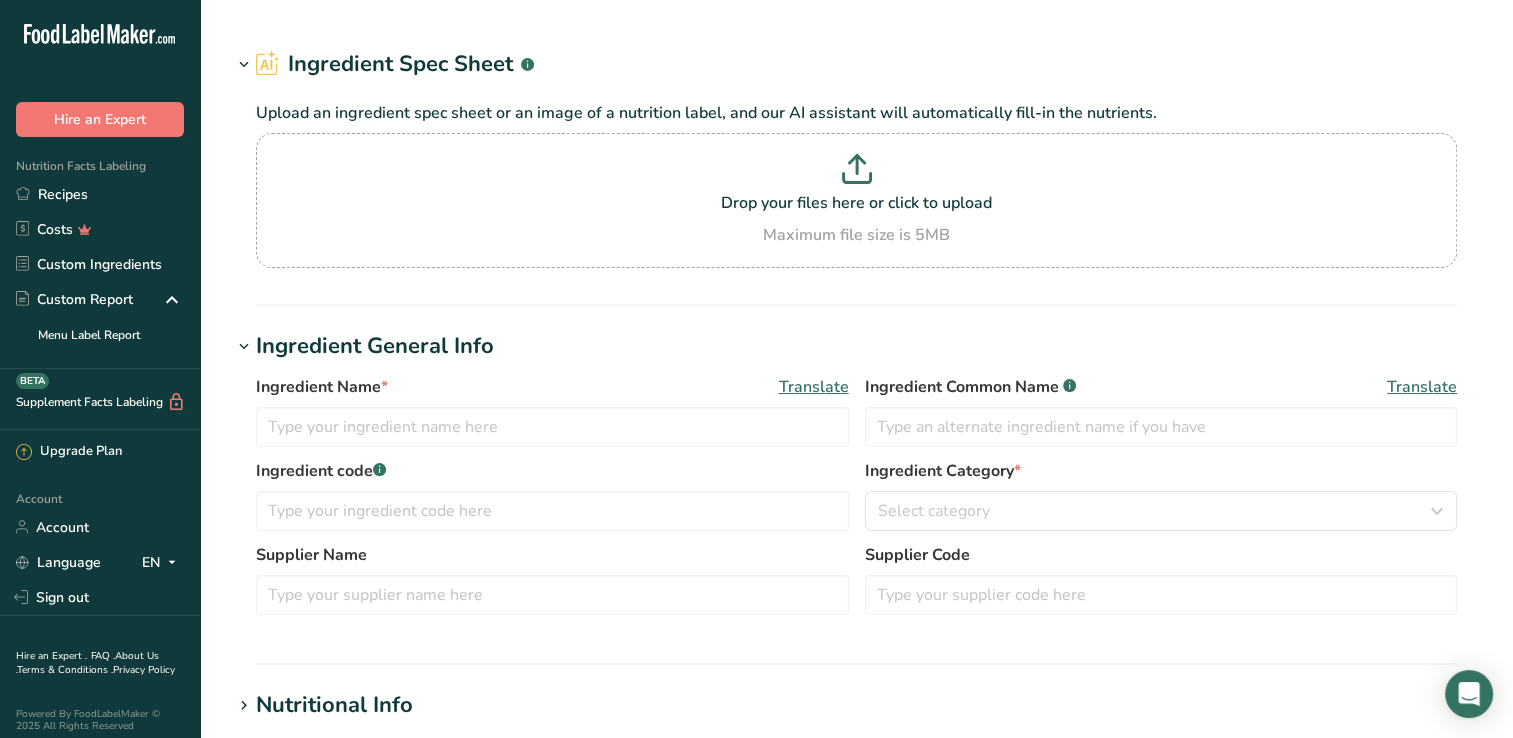 type on "Bananas, raw" 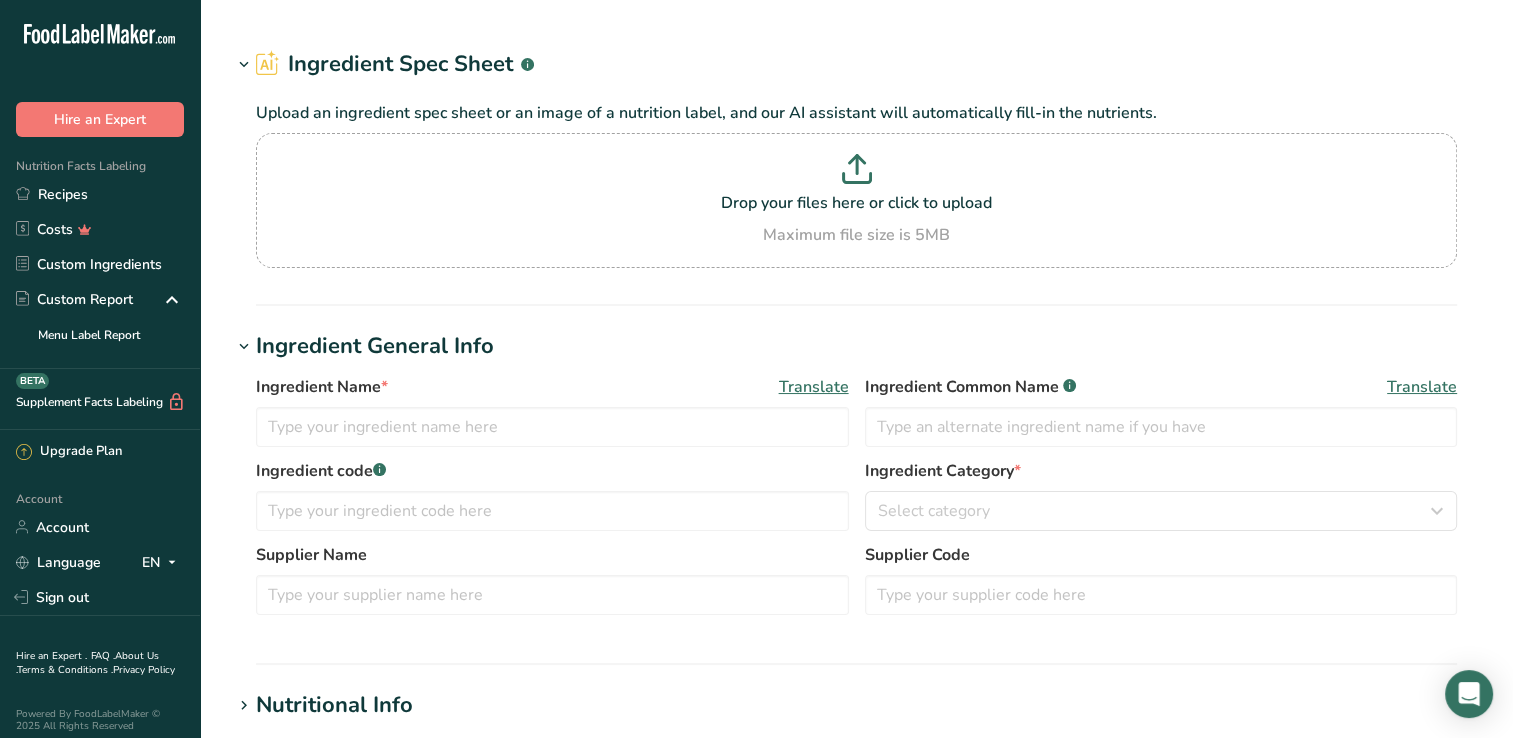 type on "Bananas" 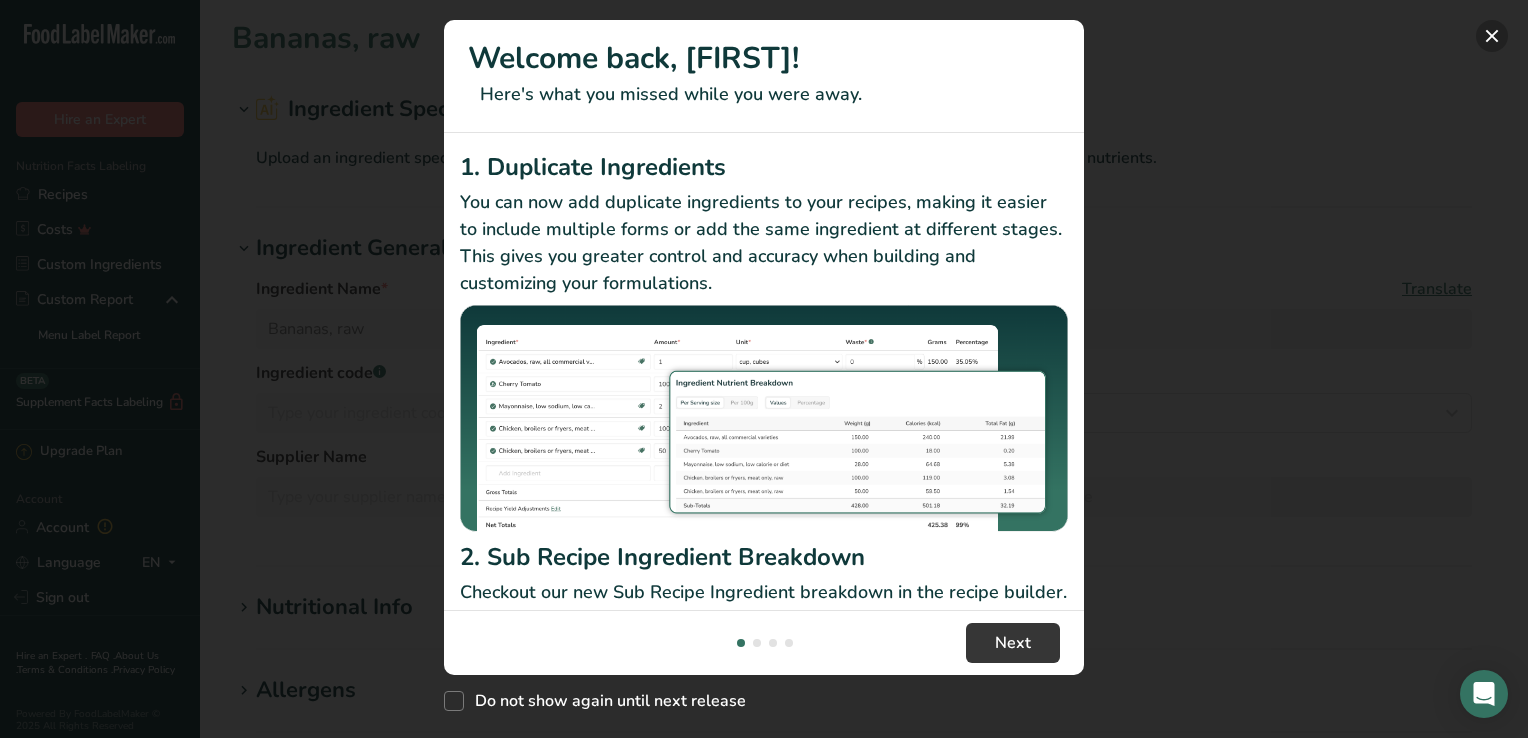 click at bounding box center (1492, 36) 